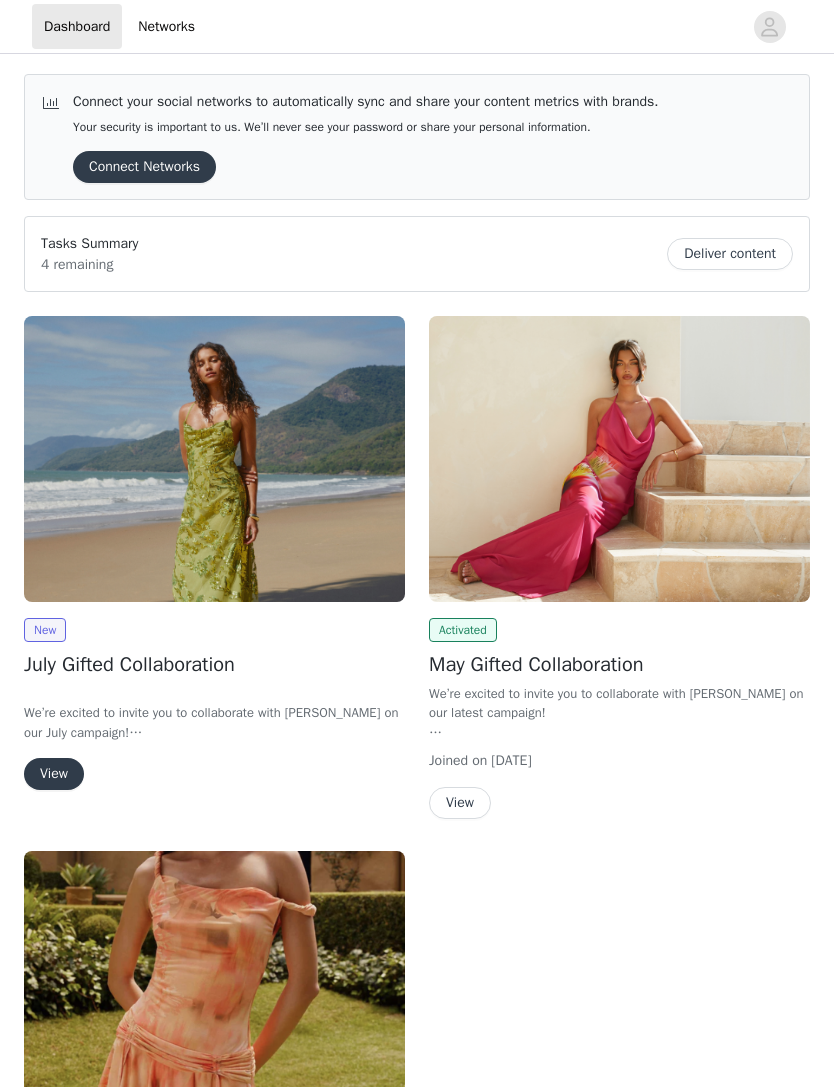 scroll, scrollTop: 0, scrollLeft: 0, axis: both 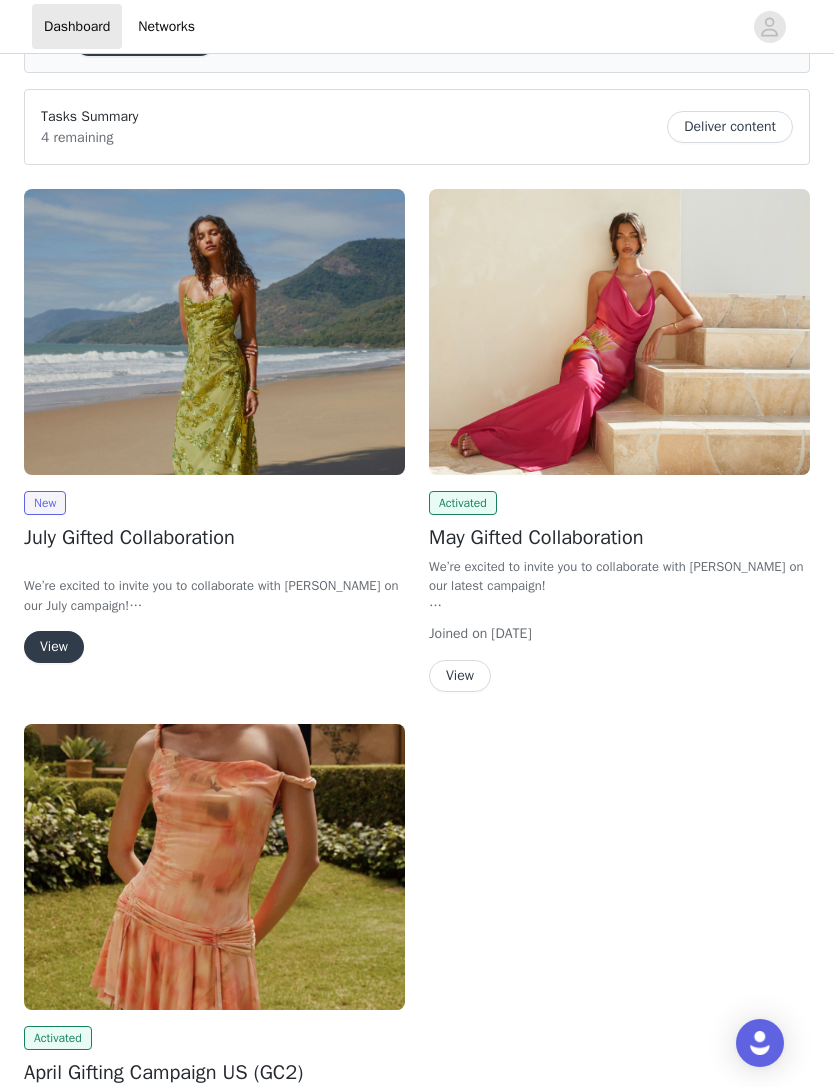 click at bounding box center (214, 332) 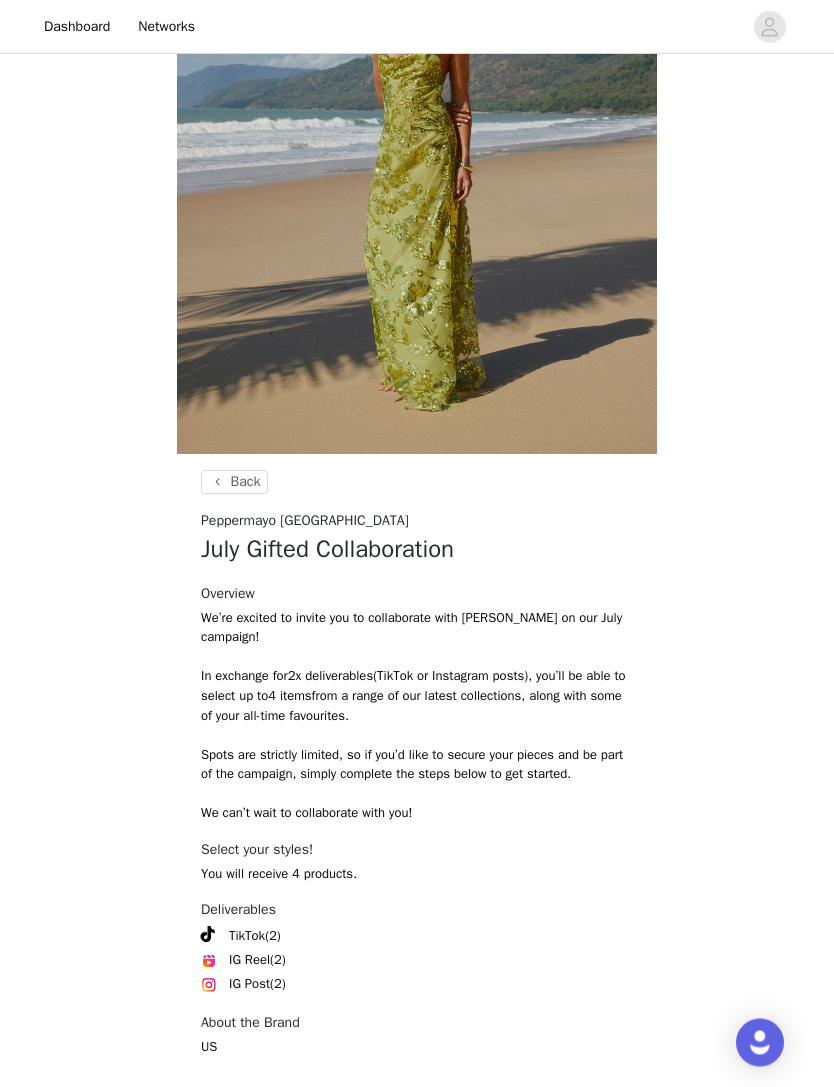 scroll, scrollTop: 359, scrollLeft: 0, axis: vertical 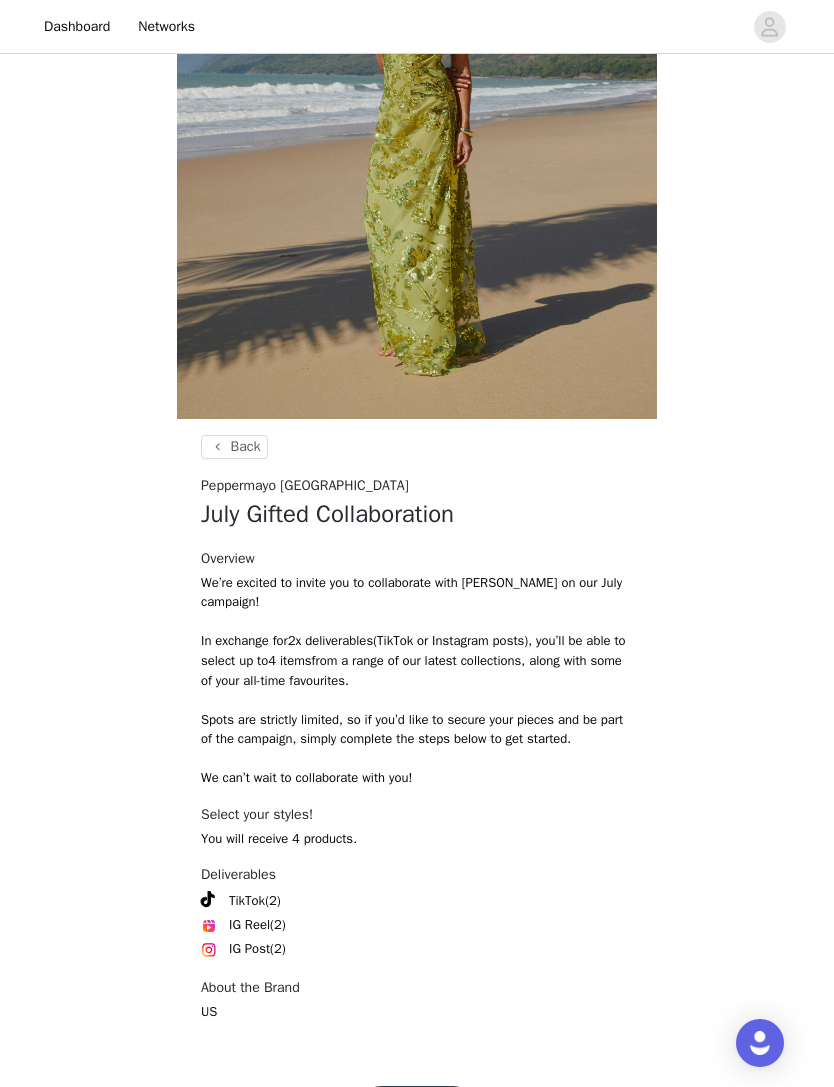 click on "Get Started" at bounding box center (417, 1110) 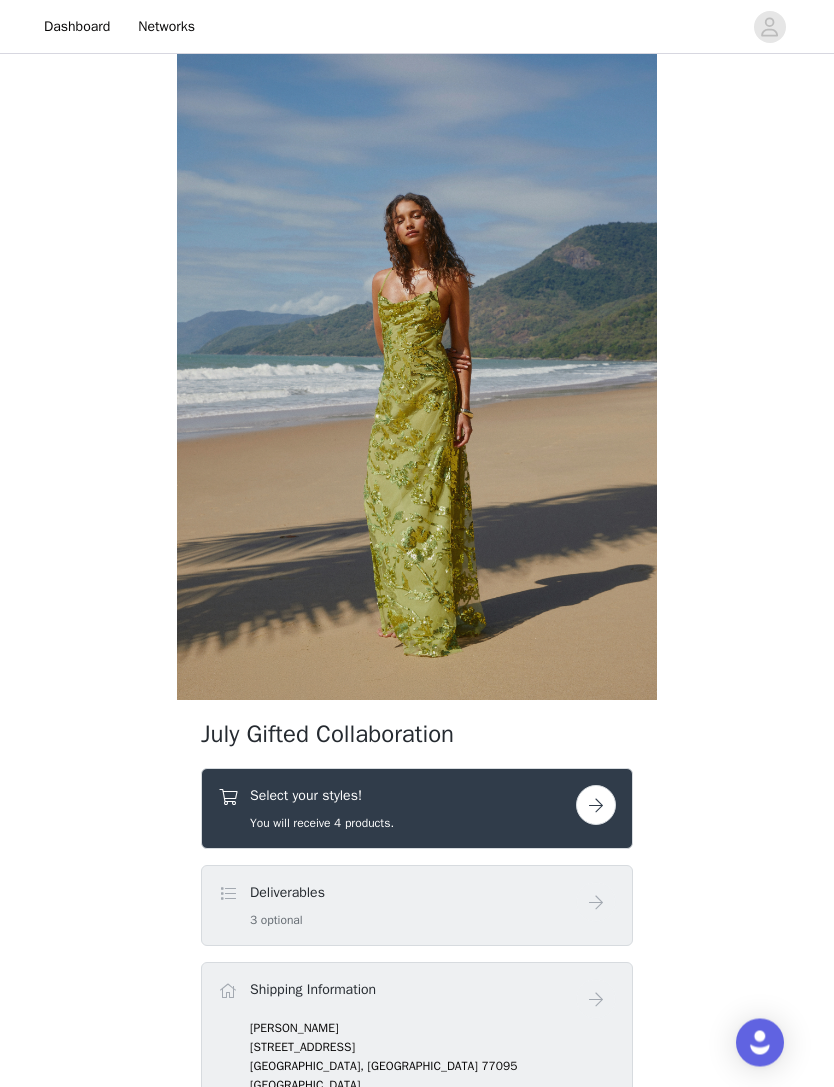 scroll, scrollTop: 79, scrollLeft: 0, axis: vertical 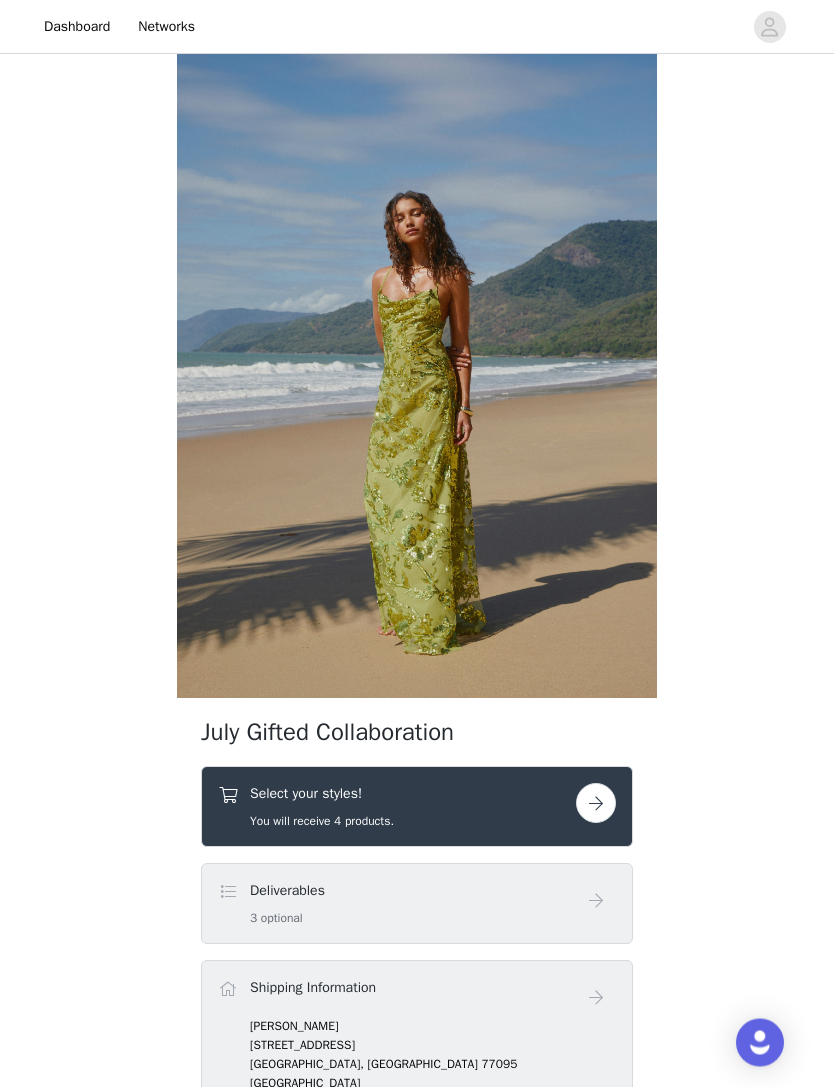 click on "Select your styles!   You will receive 4 products." at bounding box center (322, 807) 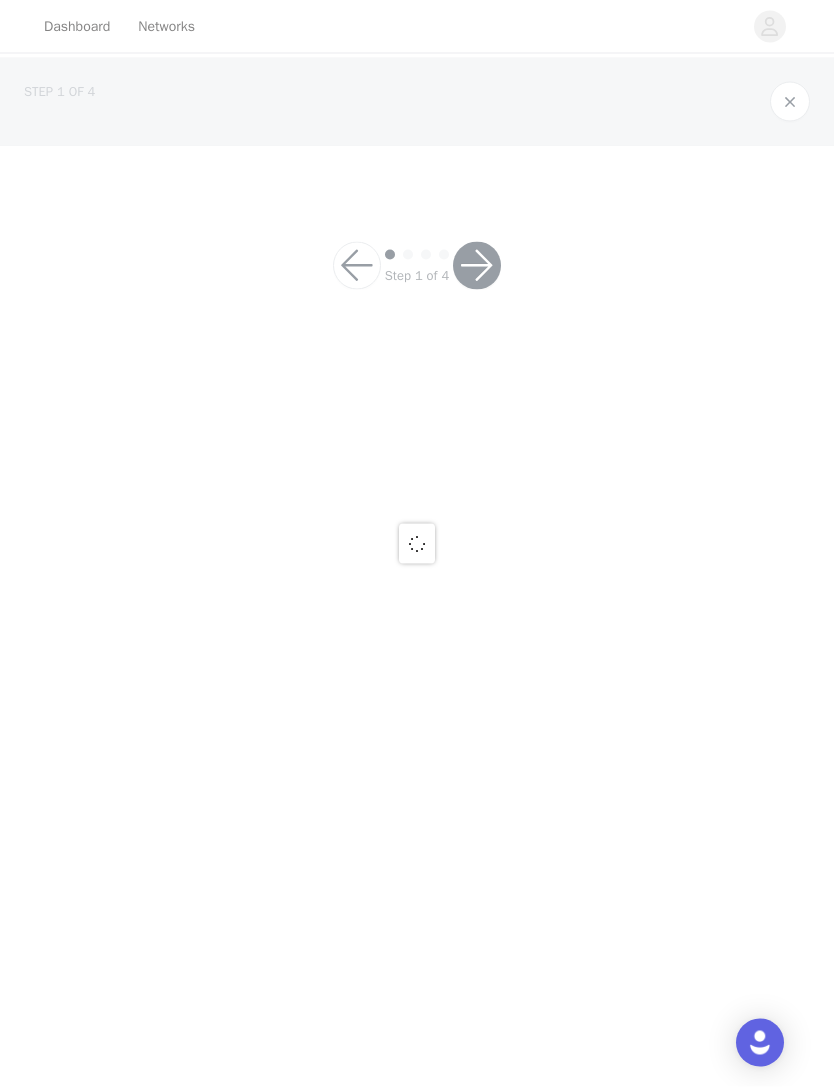 scroll, scrollTop: 0, scrollLeft: 0, axis: both 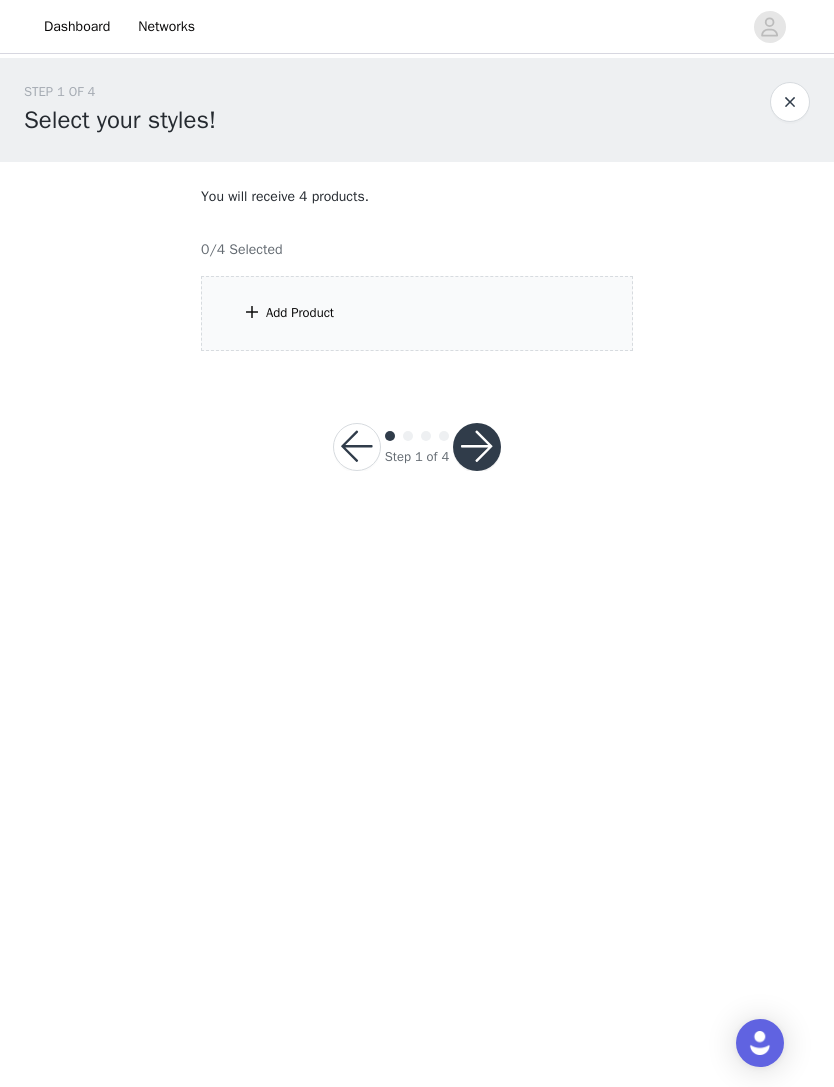click on "Add Product" at bounding box center (417, 313) 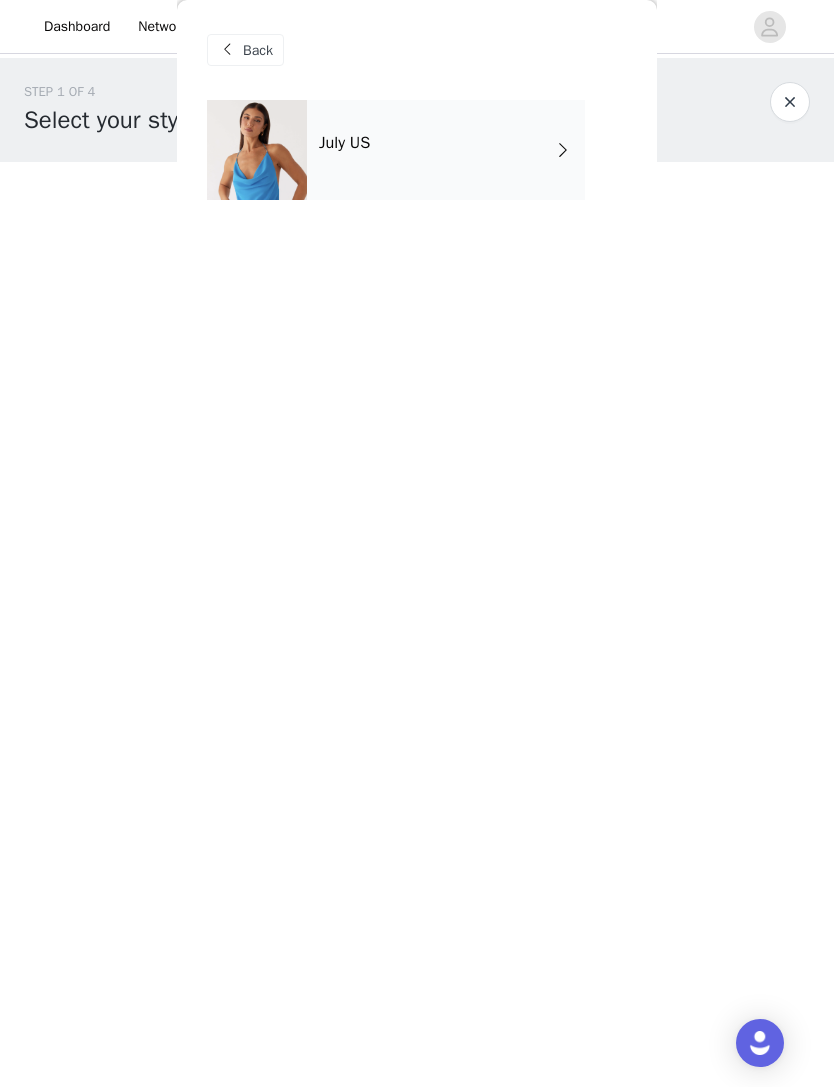 click on "July US" at bounding box center (446, 150) 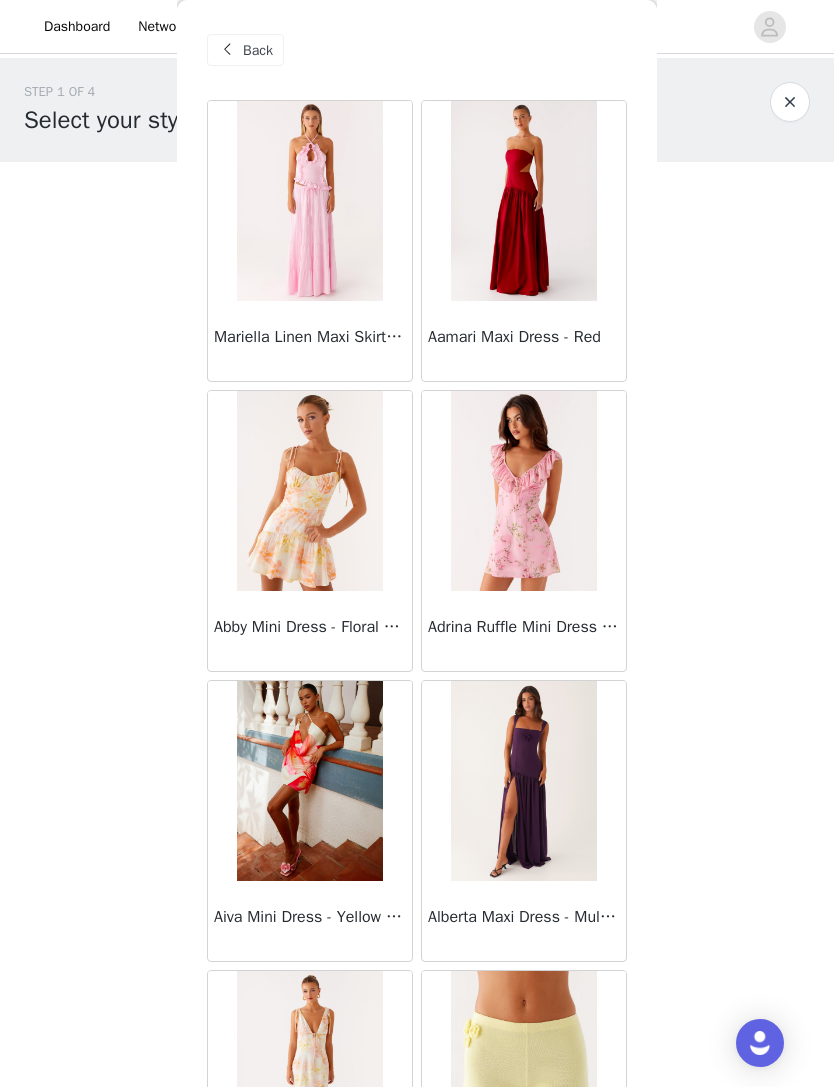 click at bounding box center (309, 201) 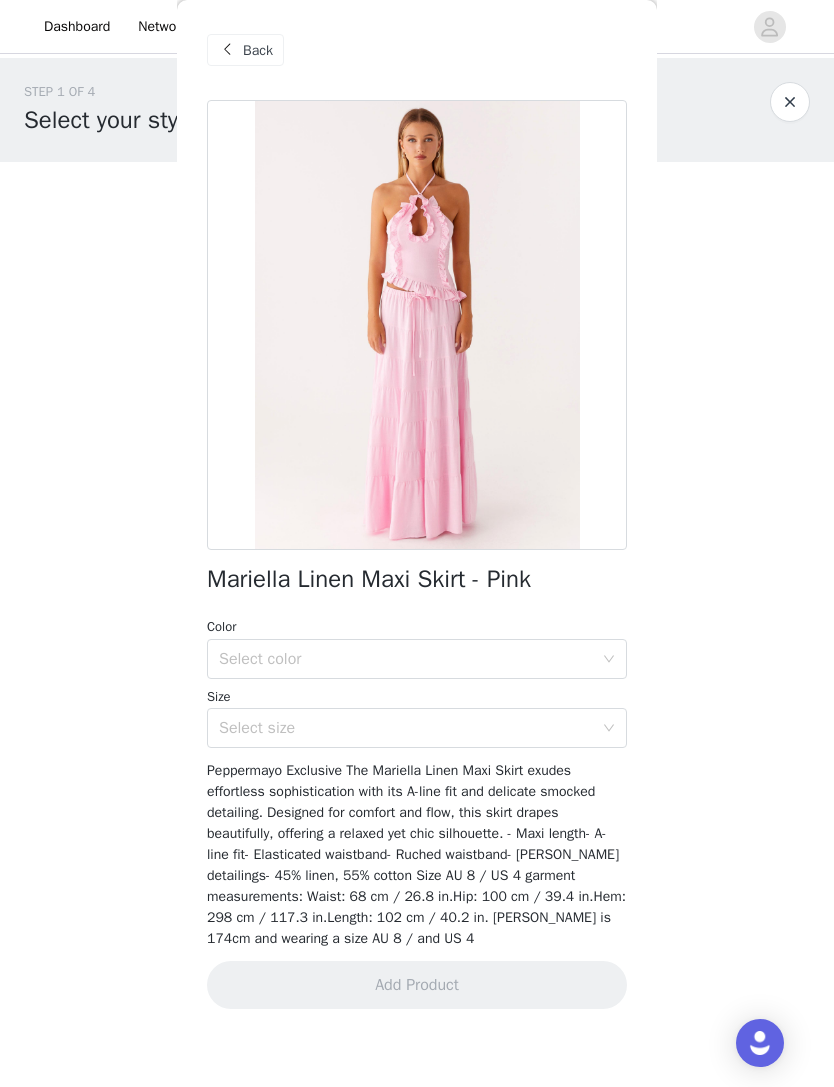 click on "Back" at bounding box center [258, 50] 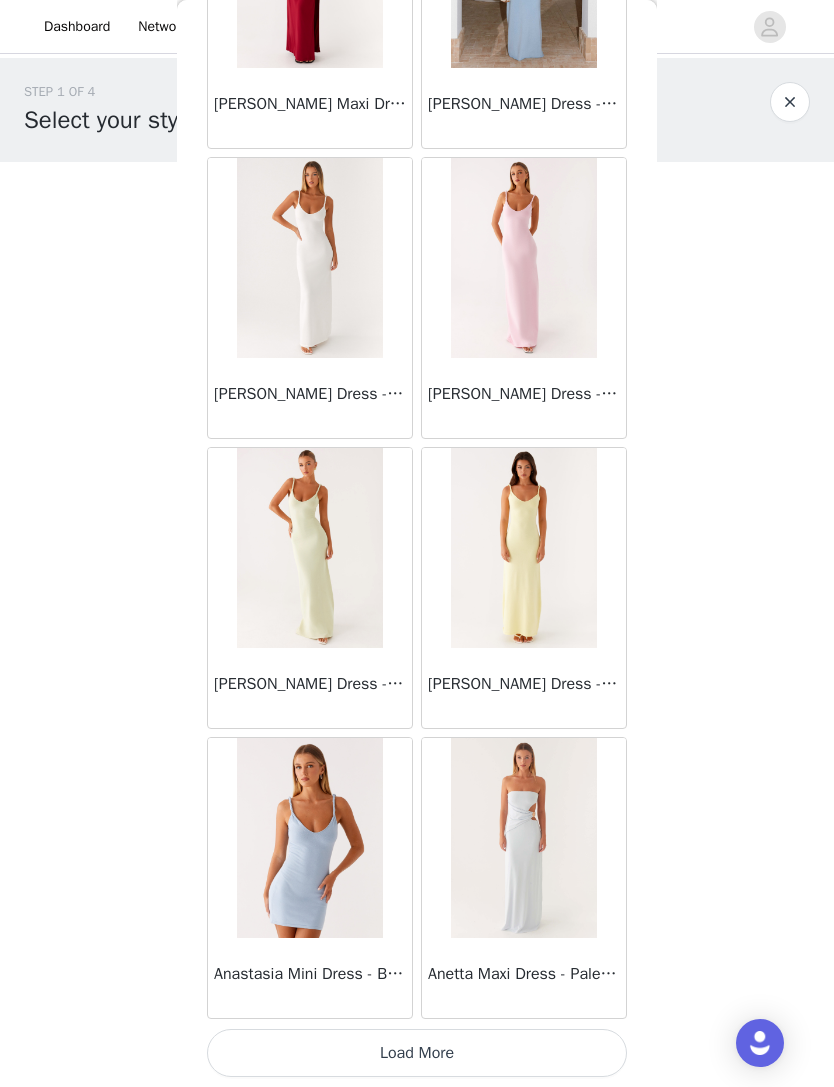 scroll, scrollTop: 1973, scrollLeft: 0, axis: vertical 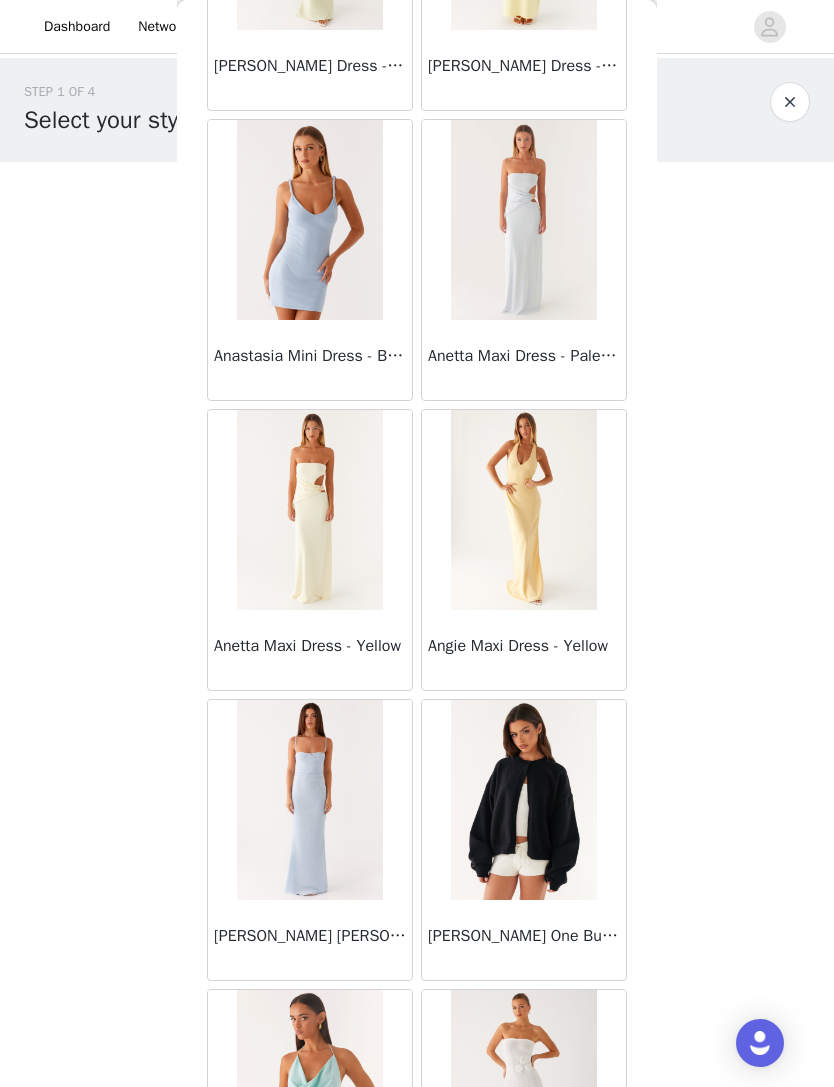 click at bounding box center [523, 510] 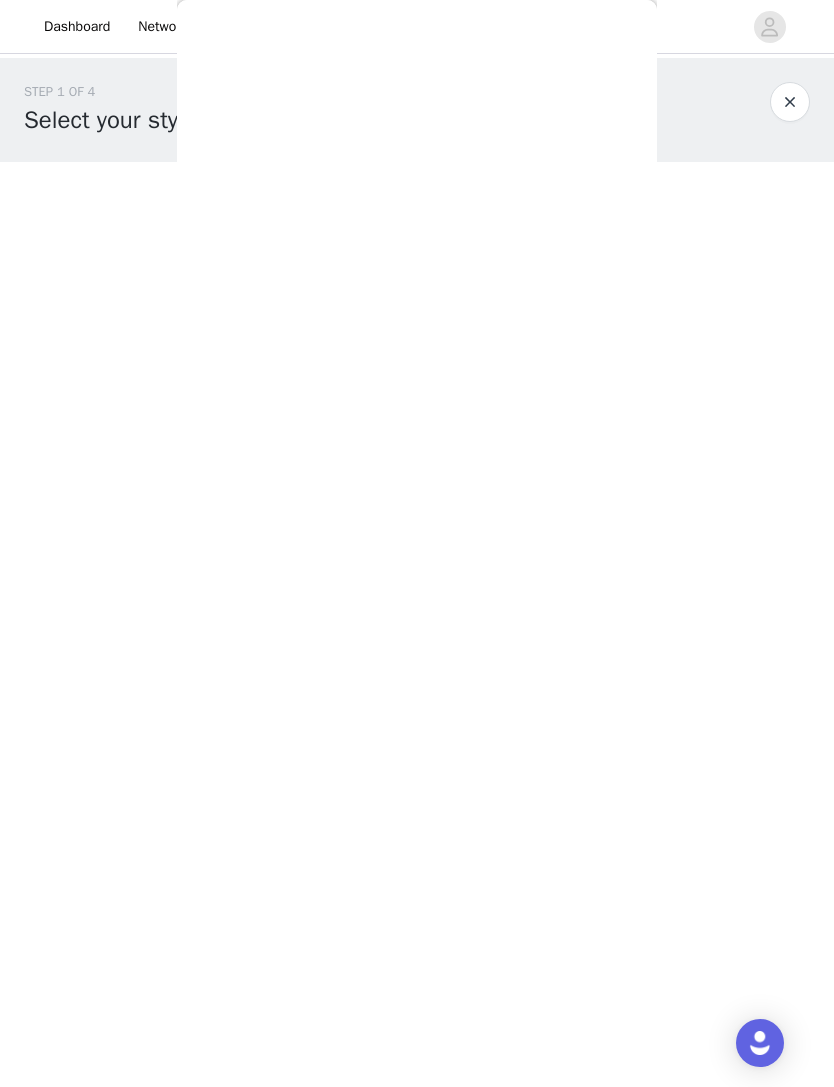 scroll, scrollTop: 0, scrollLeft: 0, axis: both 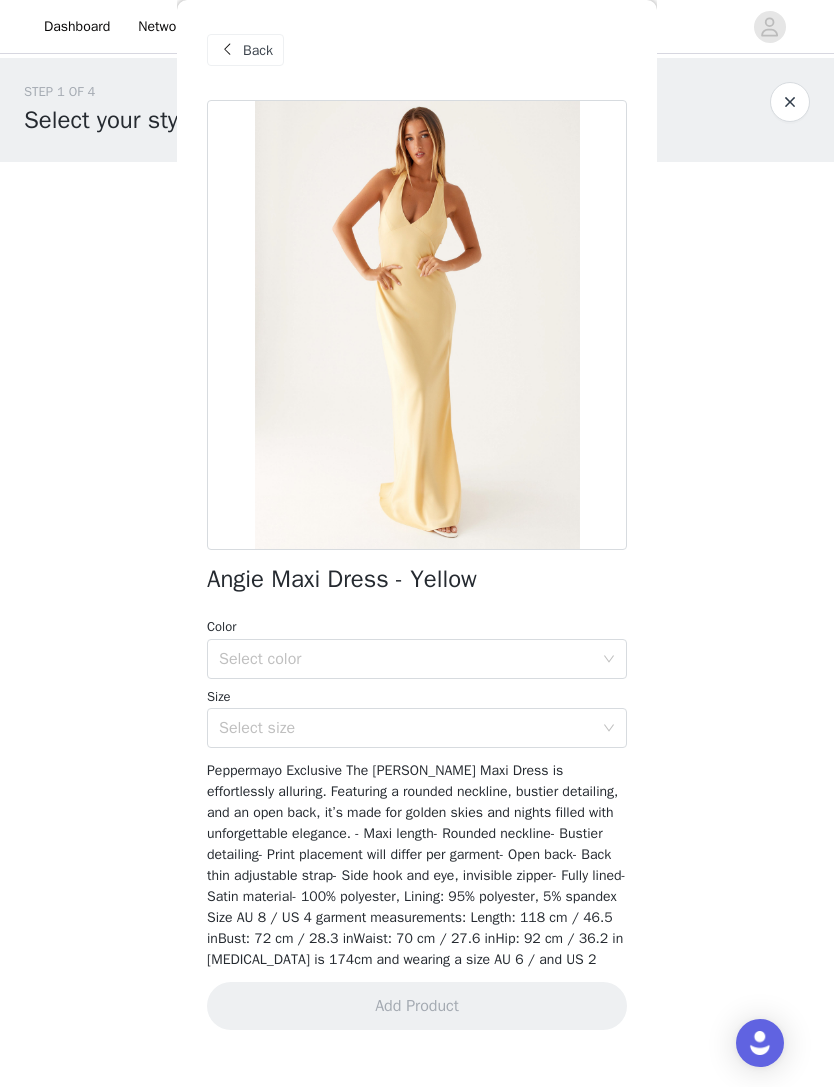click on "Back" at bounding box center (258, 50) 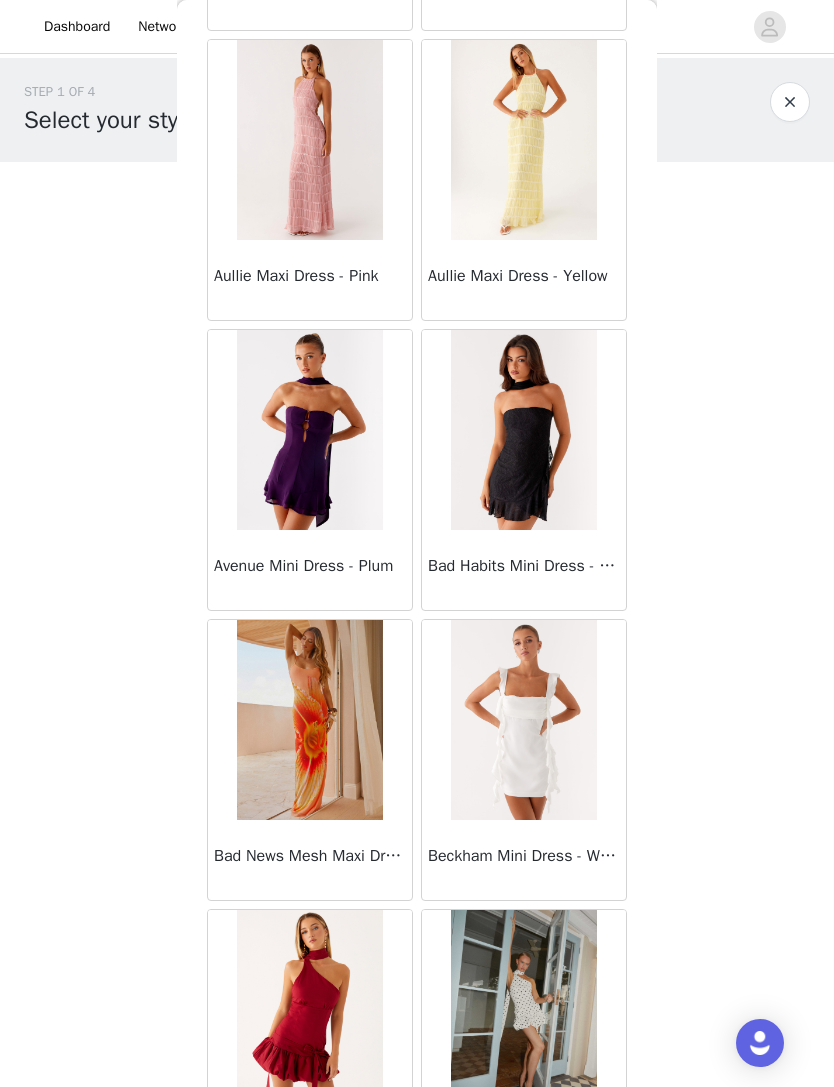 scroll, scrollTop: 4412, scrollLeft: 0, axis: vertical 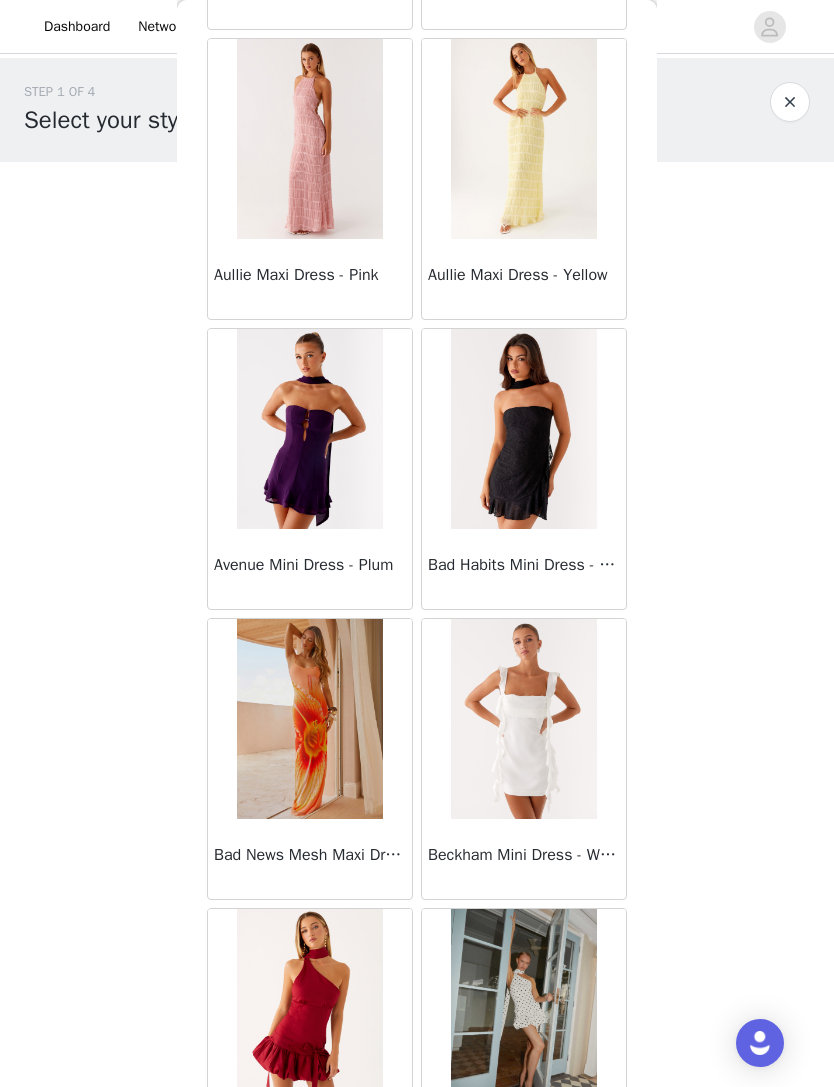 click at bounding box center (309, 719) 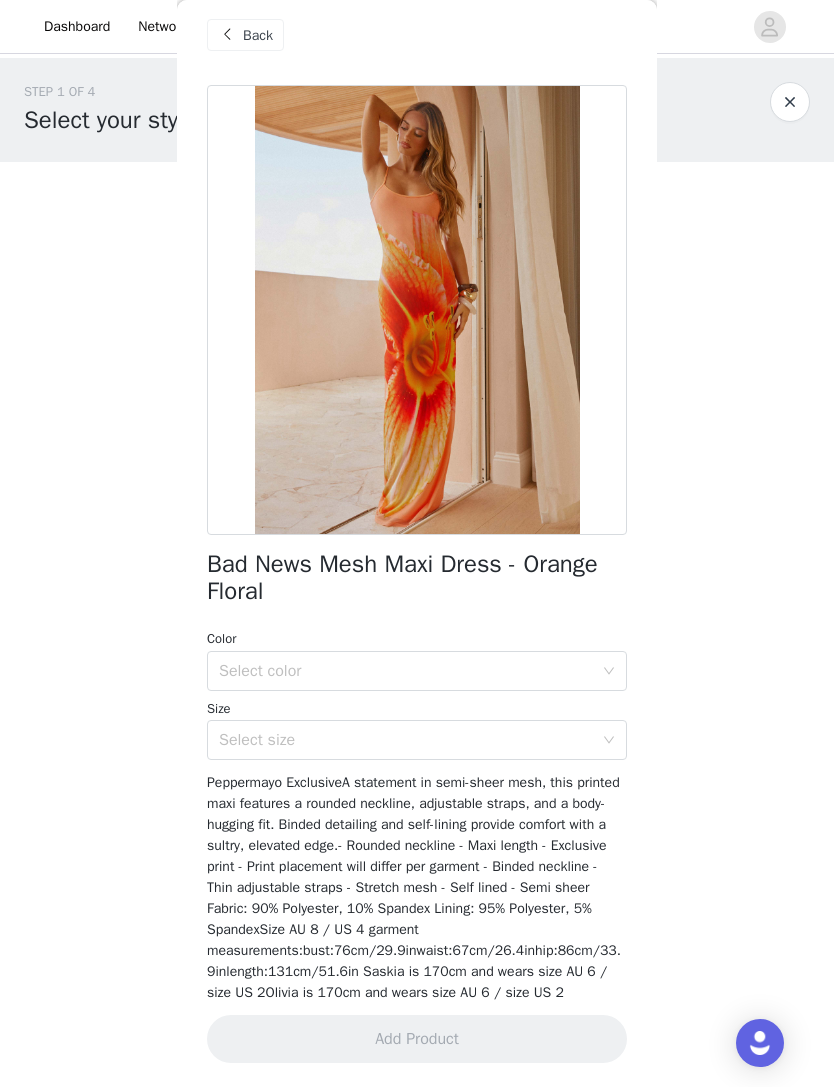scroll, scrollTop: 14, scrollLeft: 0, axis: vertical 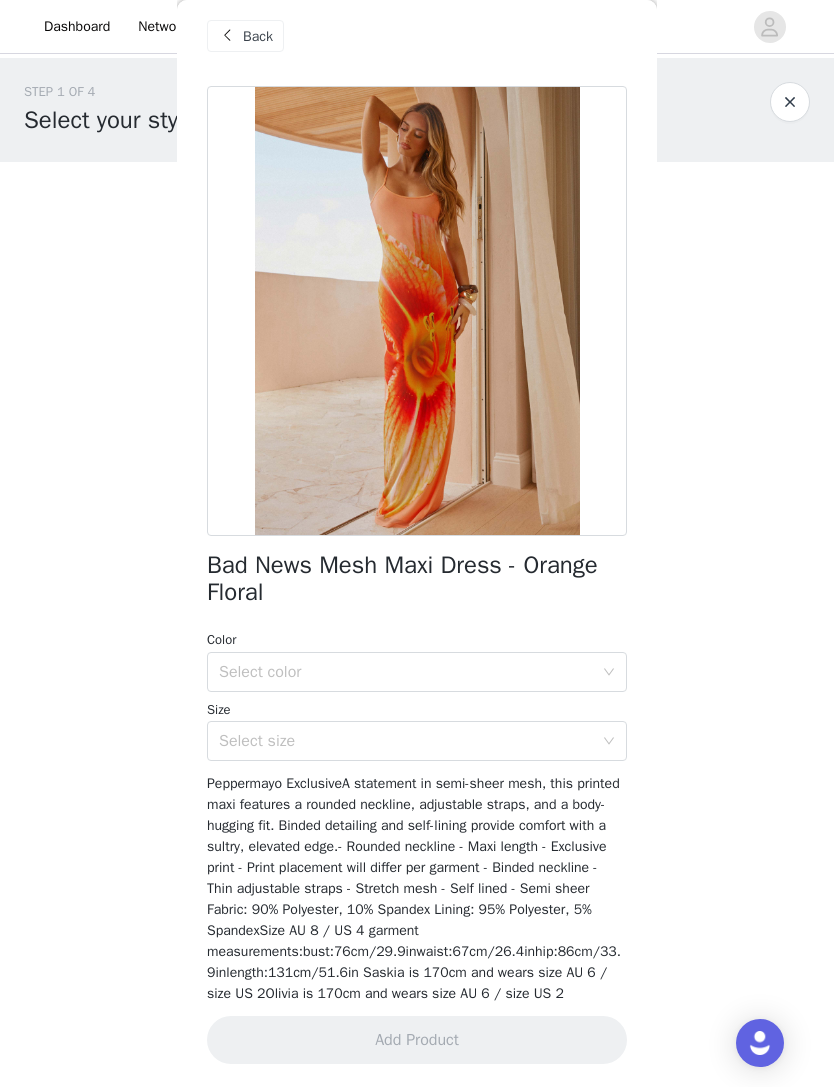 click at bounding box center (417, 311) 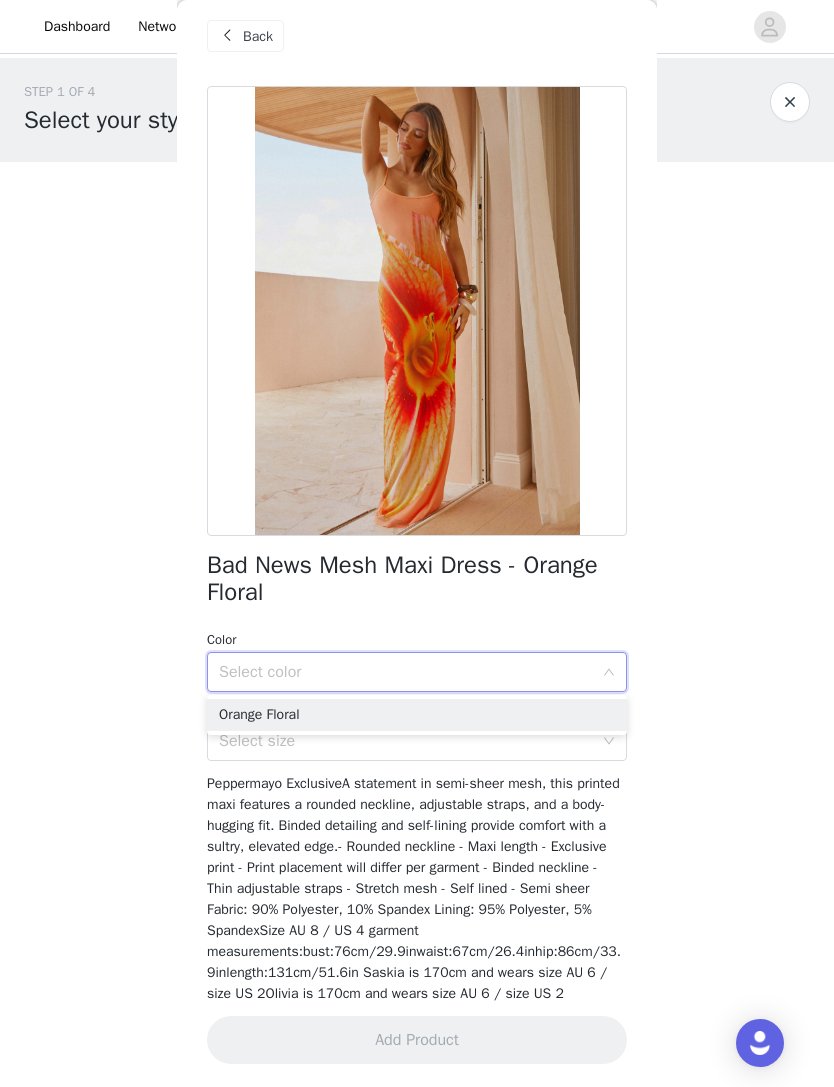 click on "Orange Floral" at bounding box center (417, 715) 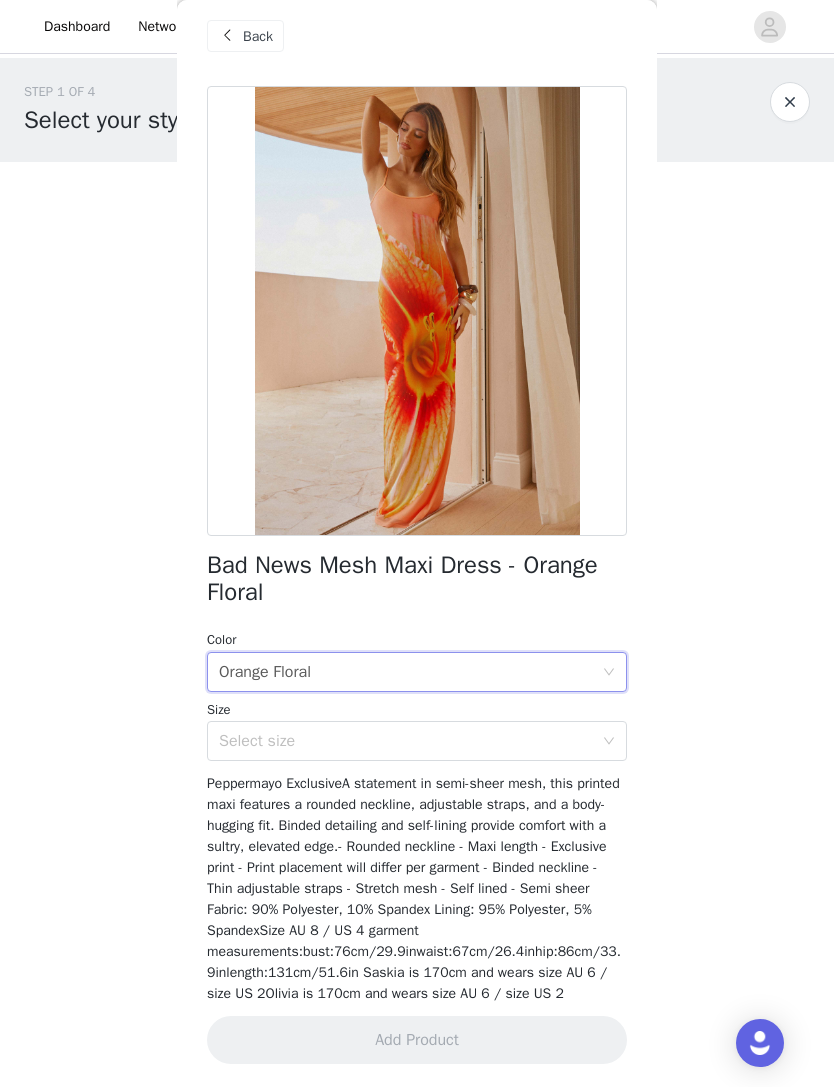 click on "Select size" at bounding box center (406, 741) 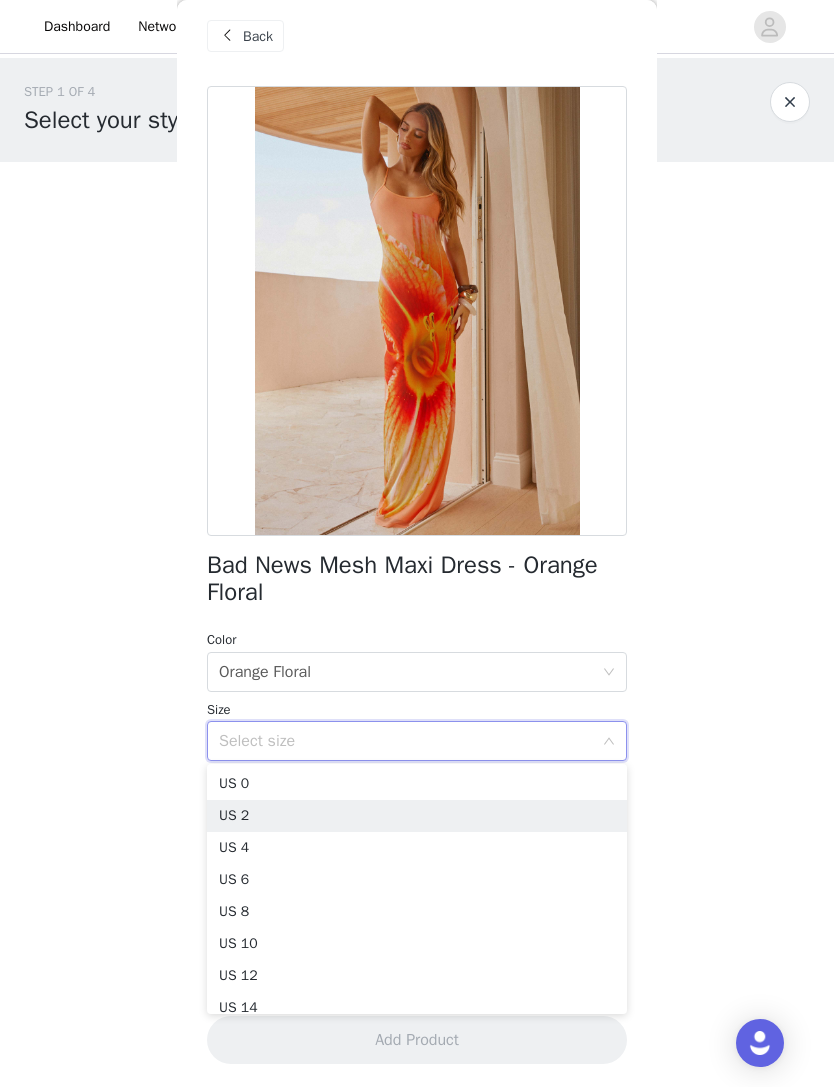 click on "US 2" at bounding box center (417, 816) 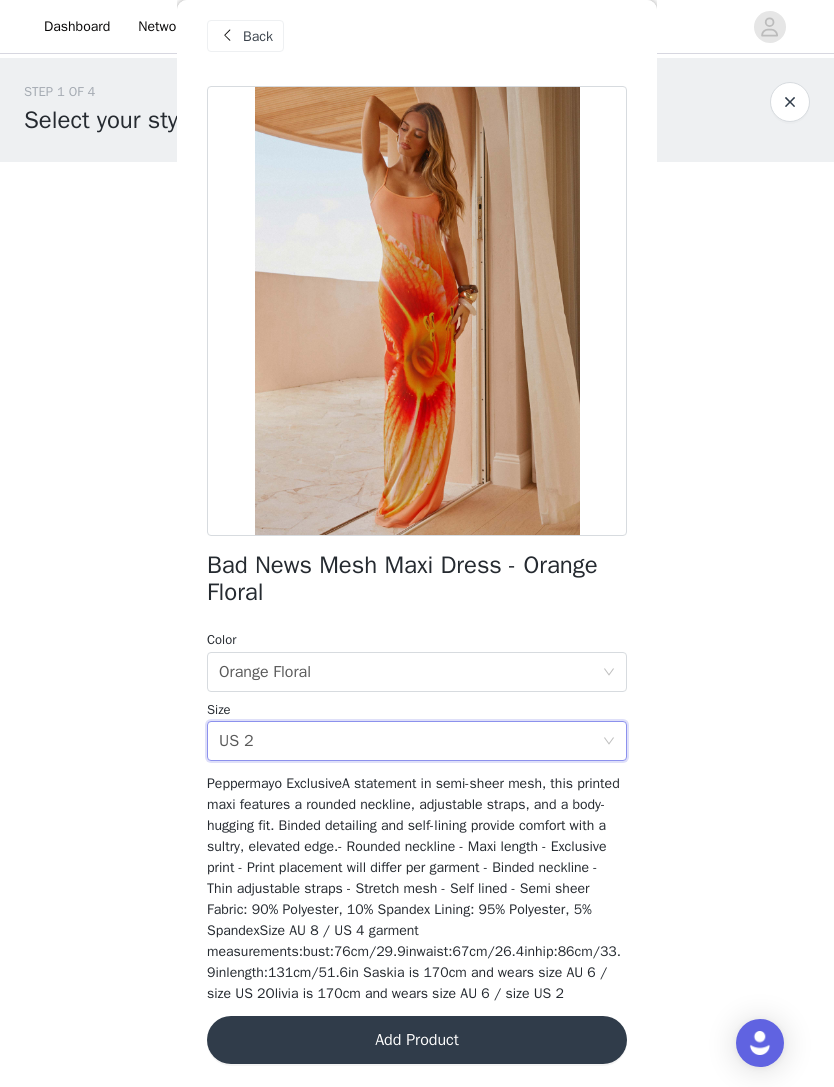 click on "Add Product" at bounding box center [417, 1040] 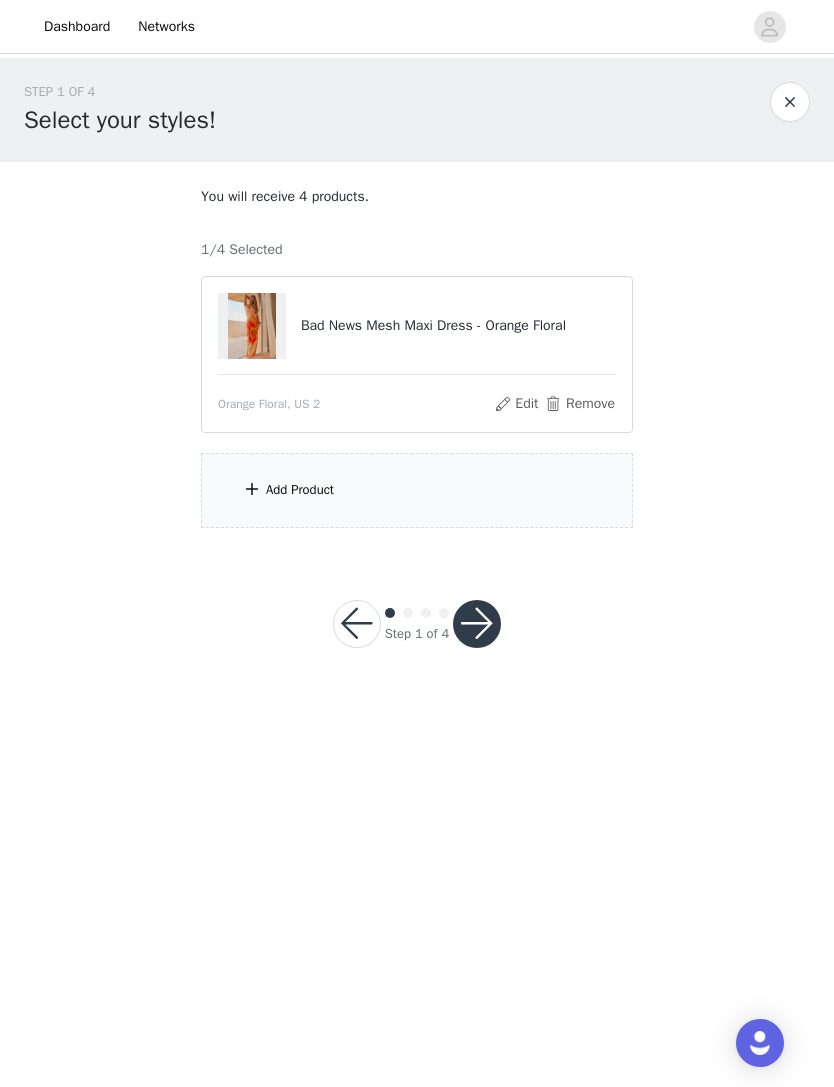 click on "Add Product" at bounding box center (417, 490) 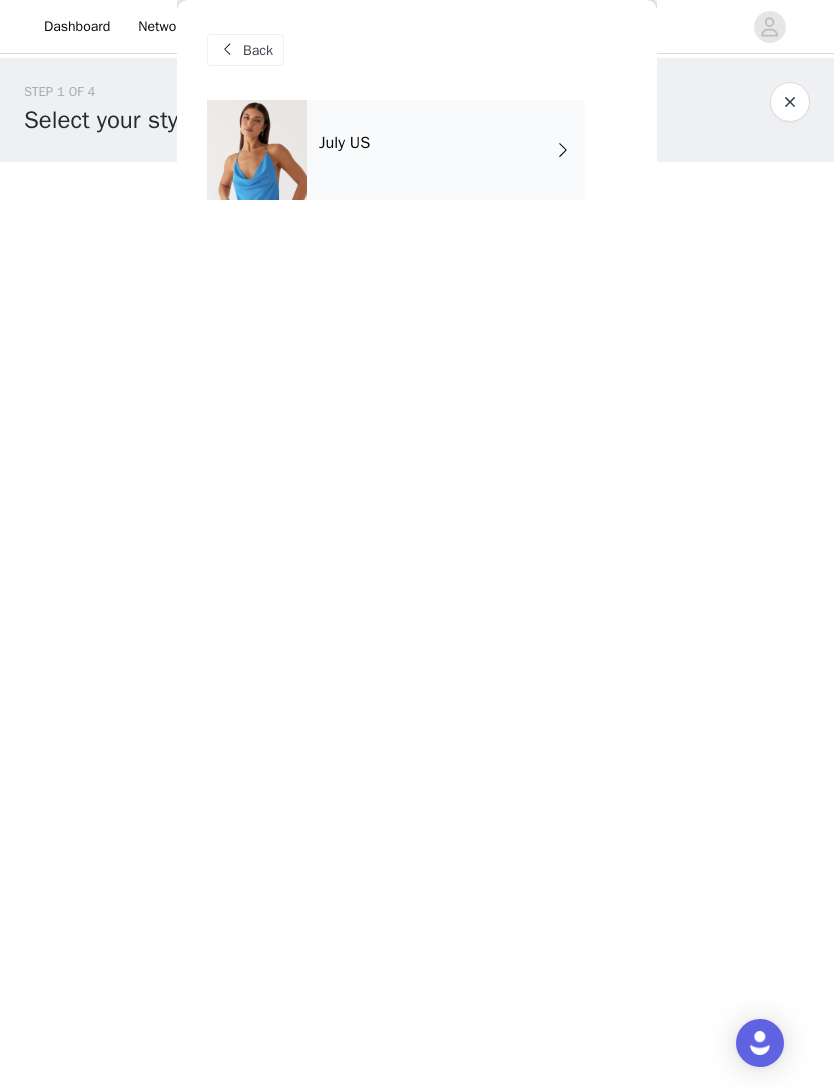 click on "July US" at bounding box center (446, 150) 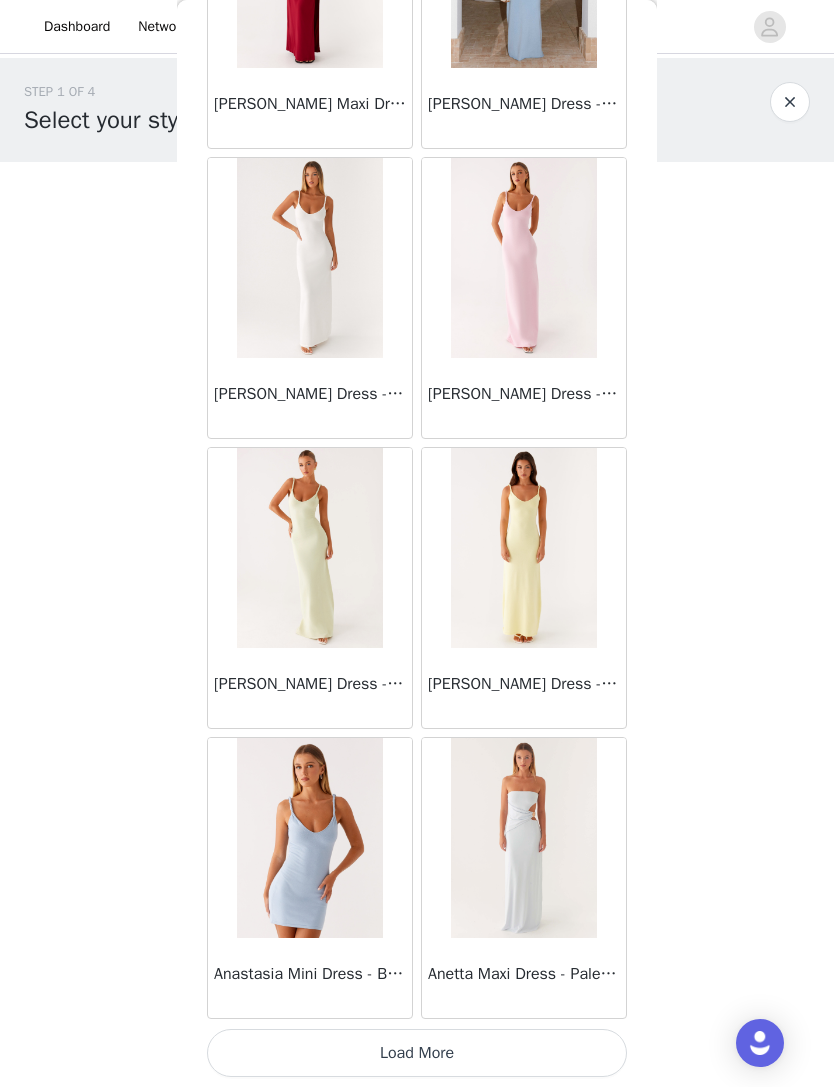 click on "Load More" at bounding box center [417, 1053] 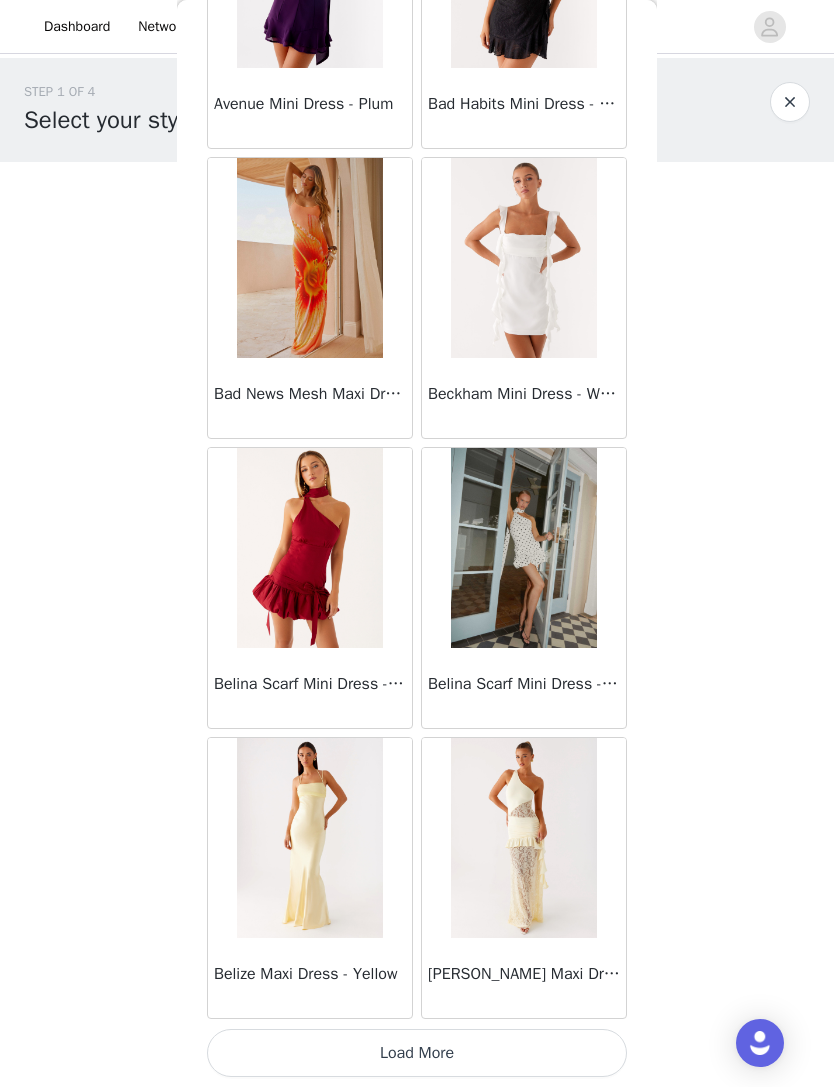 scroll, scrollTop: 4873, scrollLeft: 0, axis: vertical 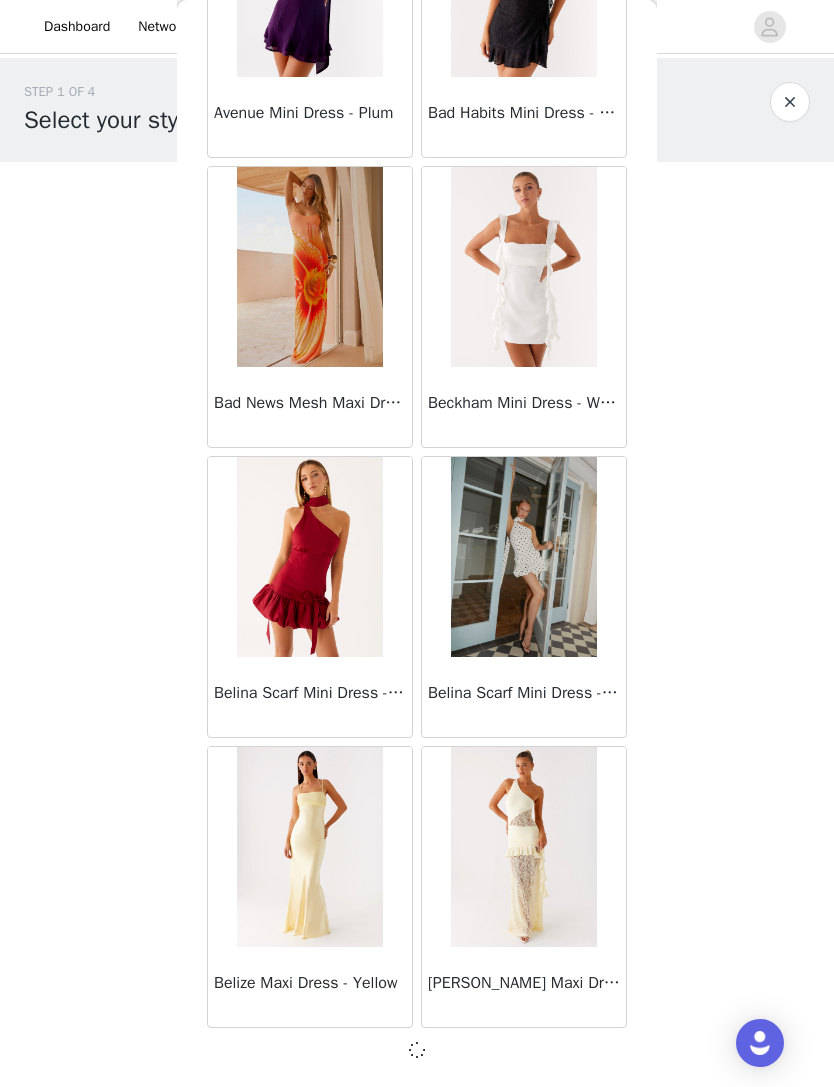 click at bounding box center (417, 1050) 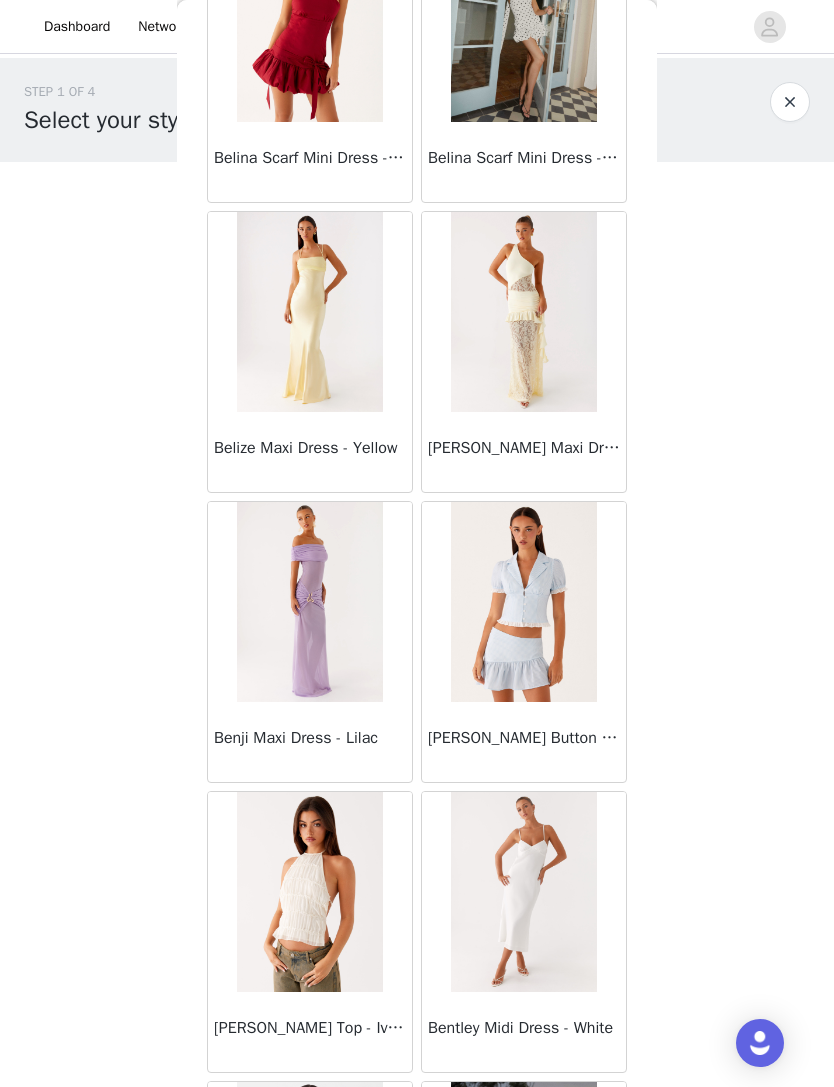 scroll, scrollTop: 5396, scrollLeft: 0, axis: vertical 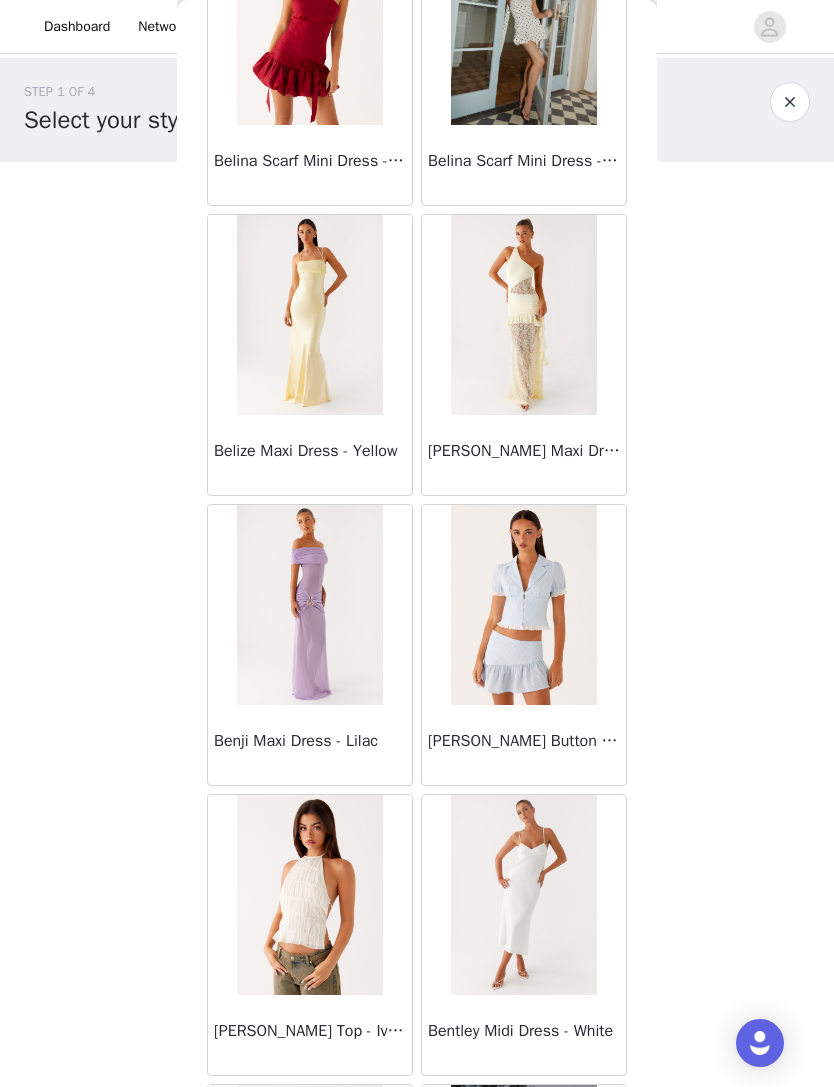 click at bounding box center (309, 605) 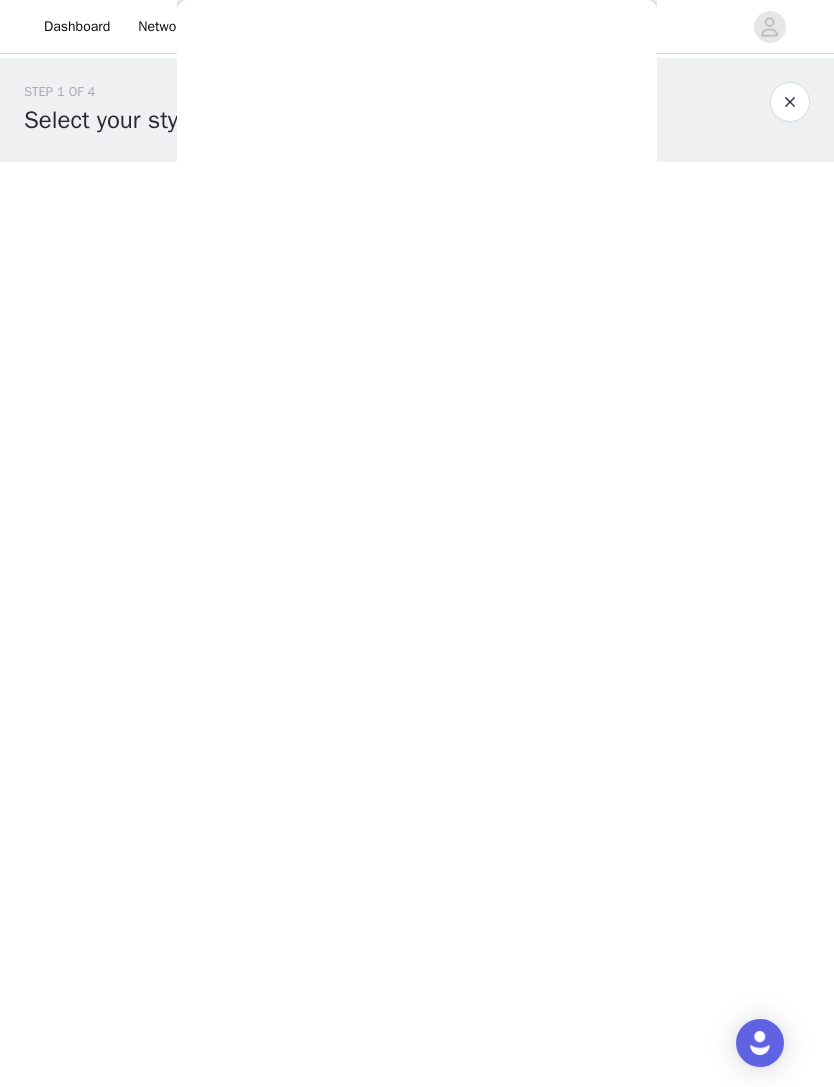 scroll, scrollTop: 8, scrollLeft: 0, axis: vertical 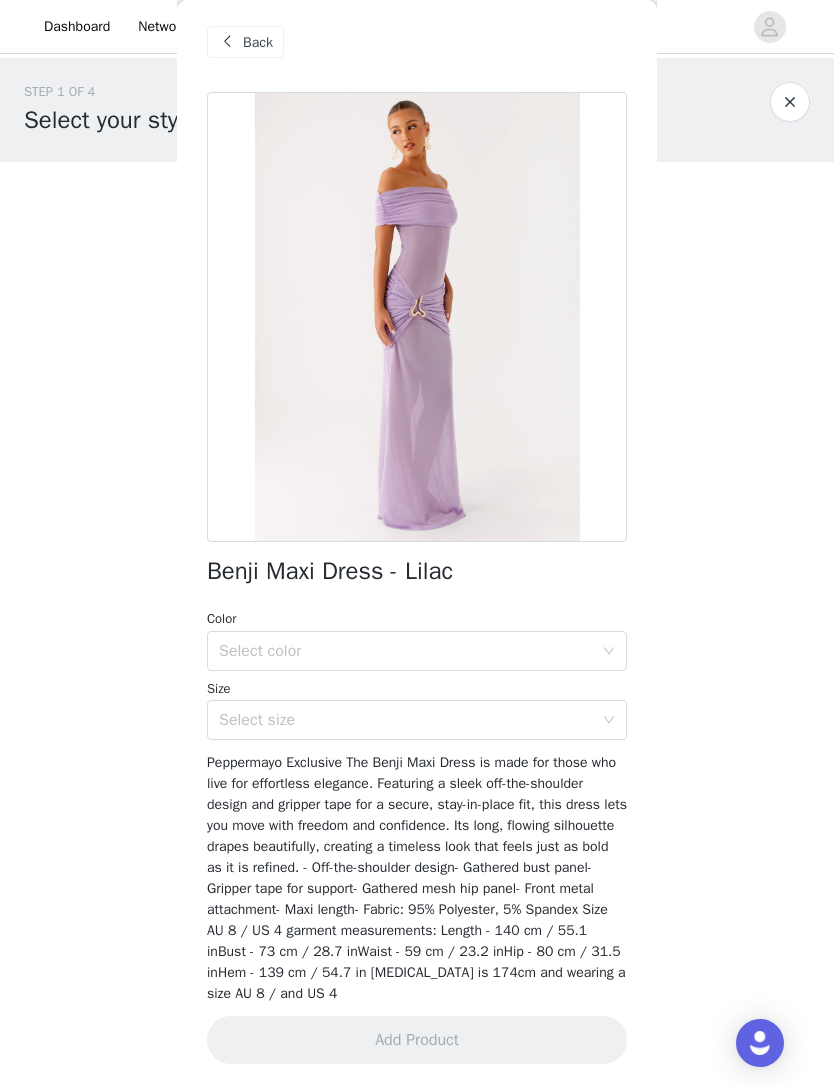 click on "Select color" at bounding box center [410, 651] 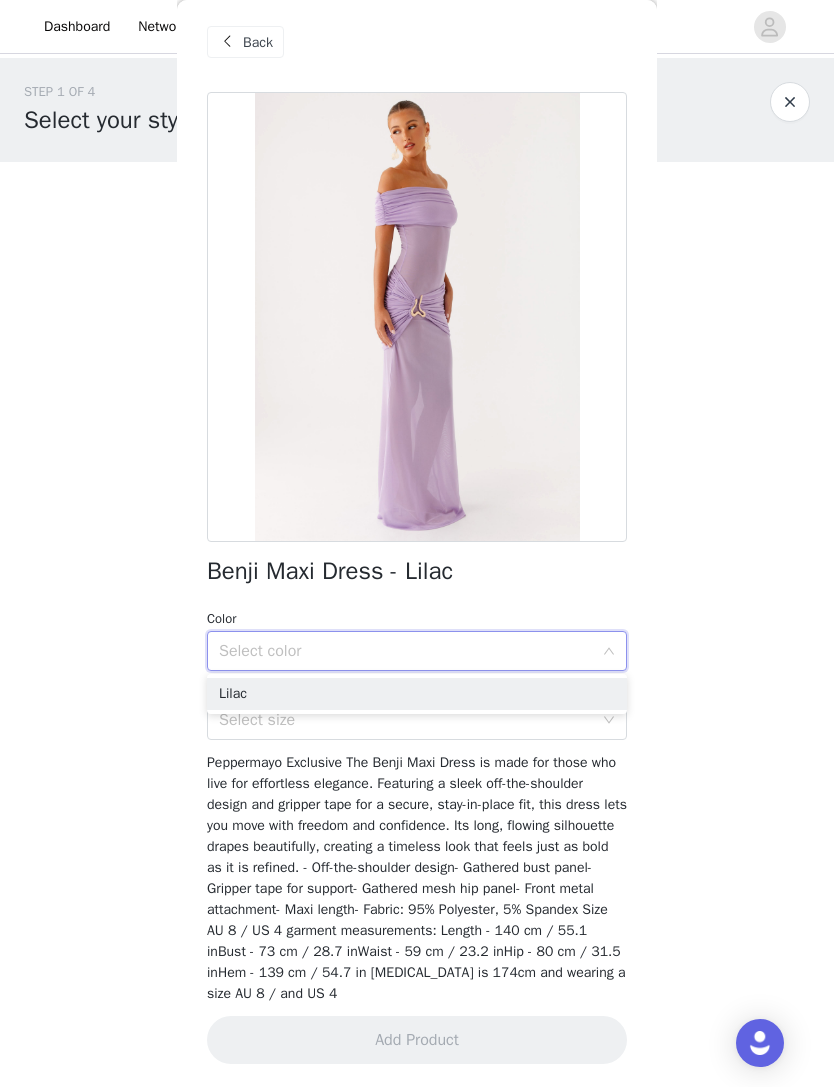 click on "Lilac" at bounding box center [417, 694] 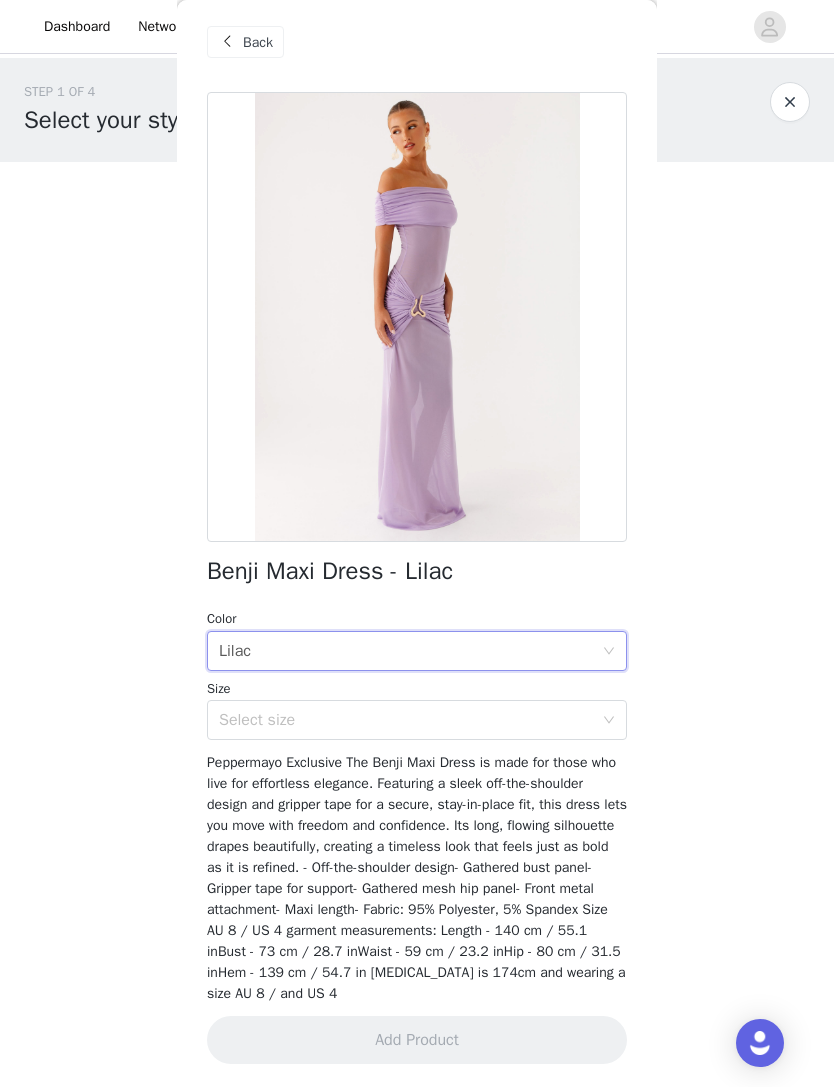 click on "Select size" at bounding box center [410, 720] 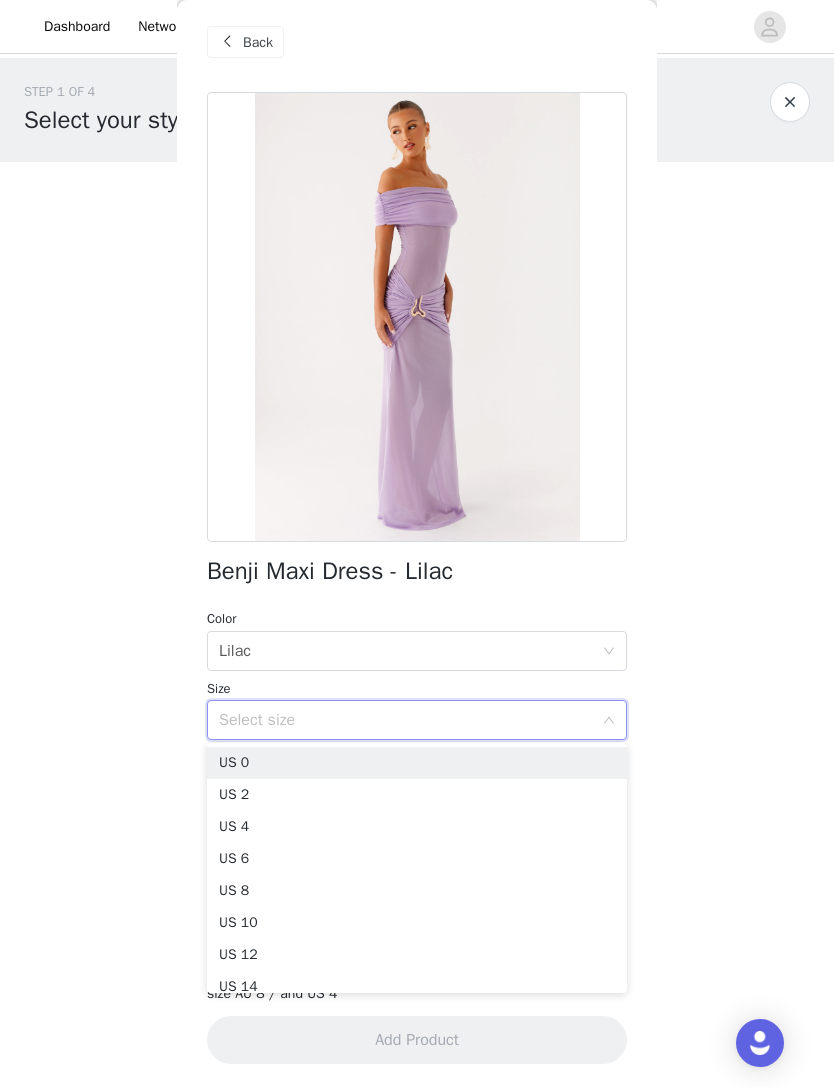 click on "US 2" at bounding box center (417, 795) 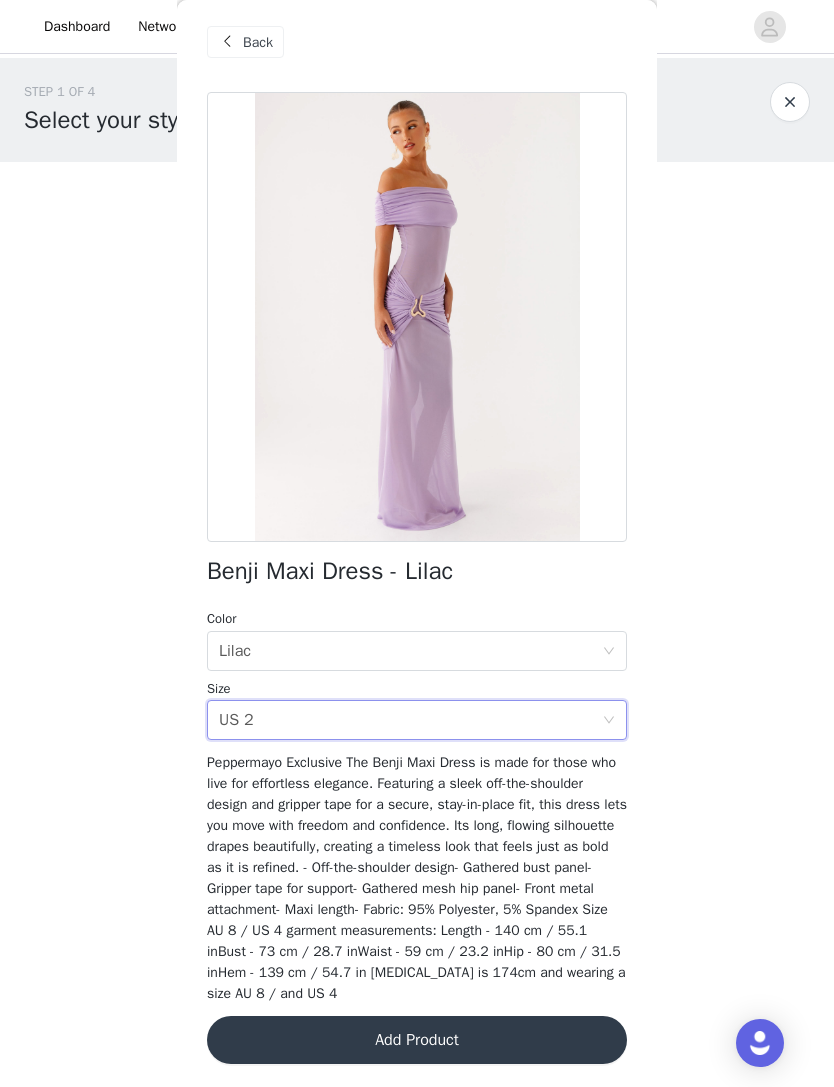click on "Add Product" at bounding box center [417, 1040] 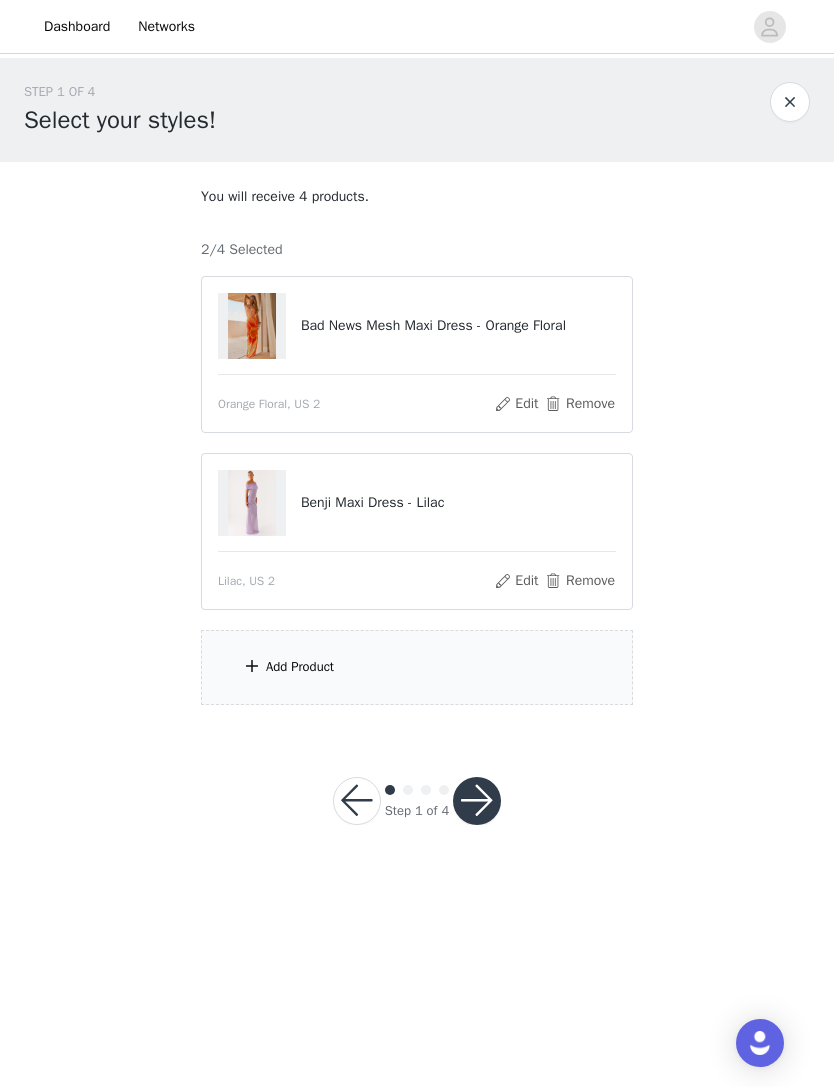 click on "Add Product" at bounding box center (417, 667) 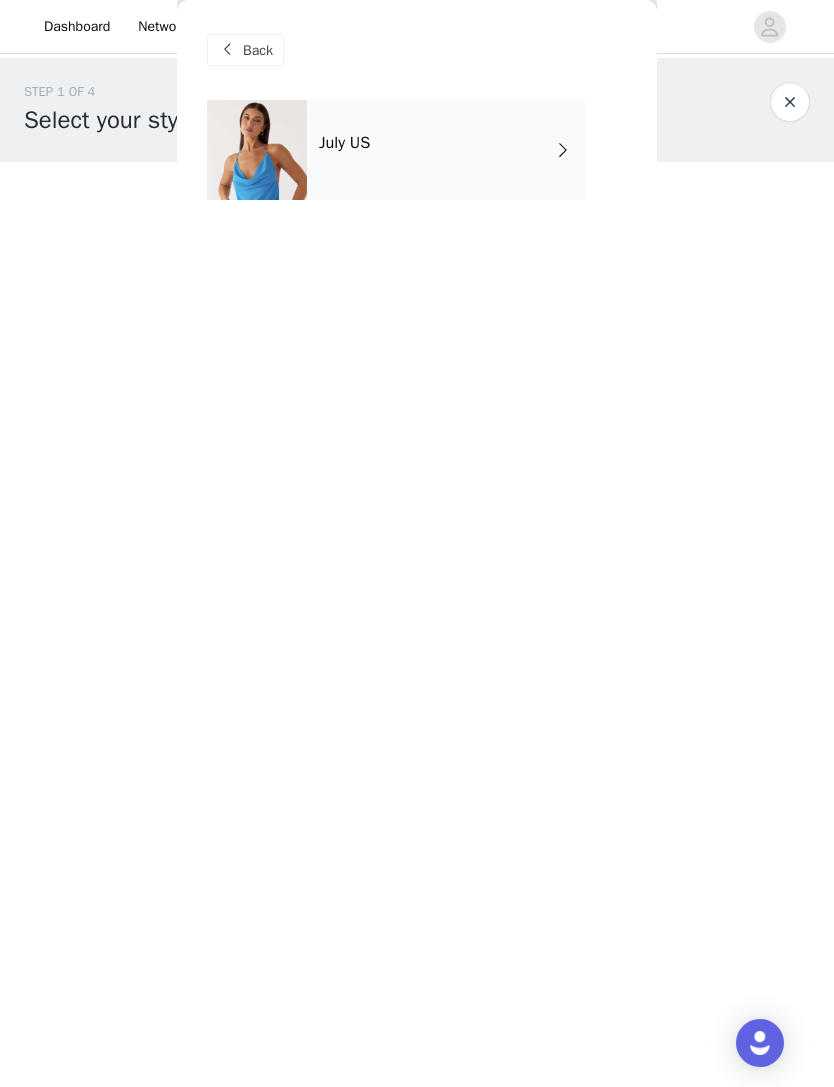 click on "July US" at bounding box center (446, 150) 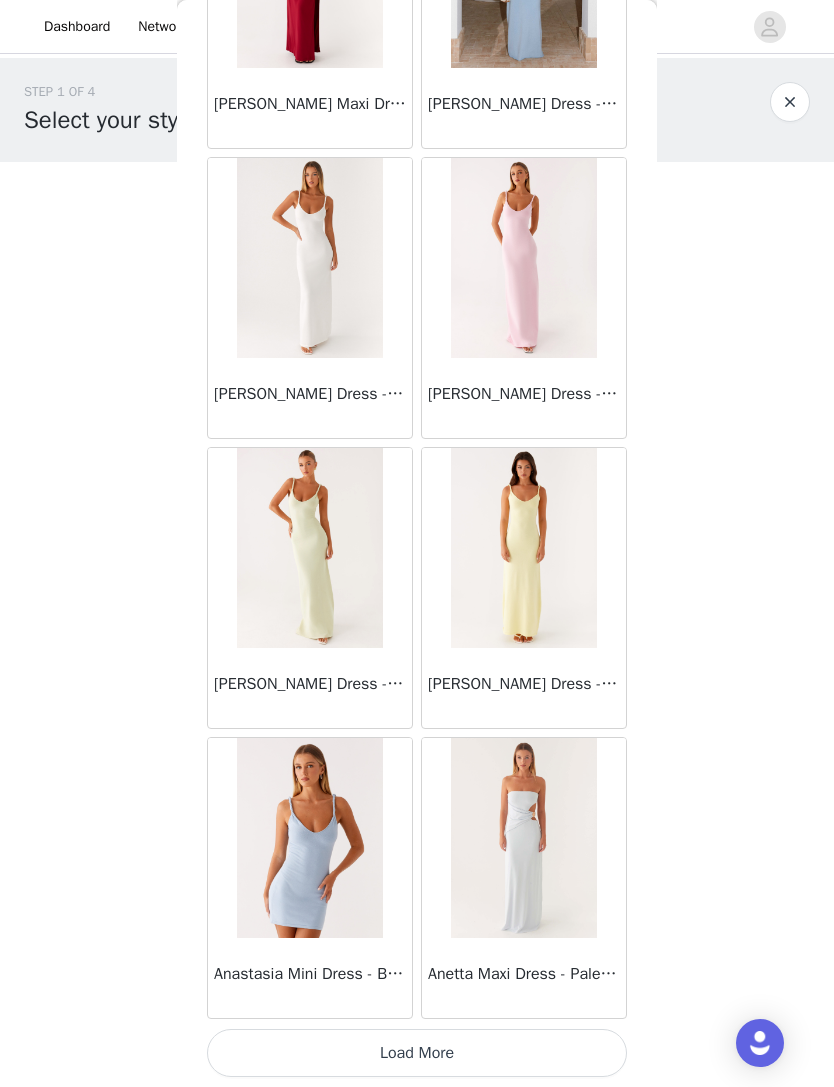click on "Load More" at bounding box center [417, 1053] 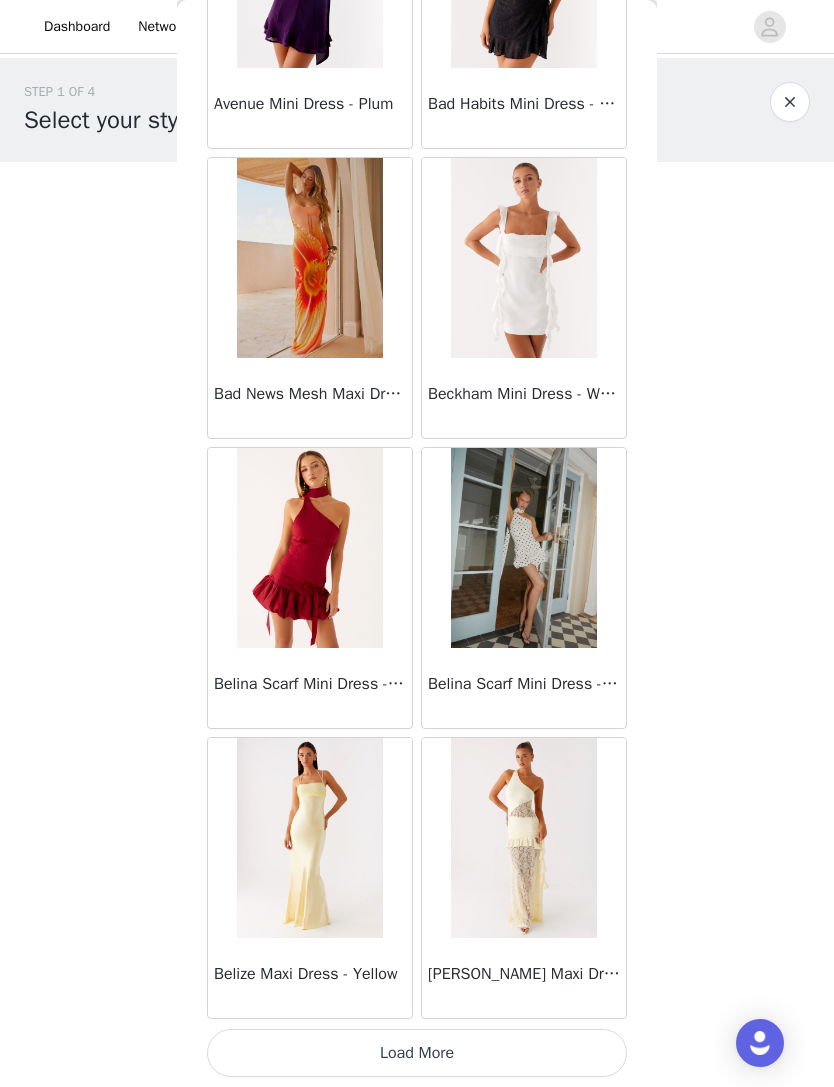 scroll, scrollTop: 4873, scrollLeft: 0, axis: vertical 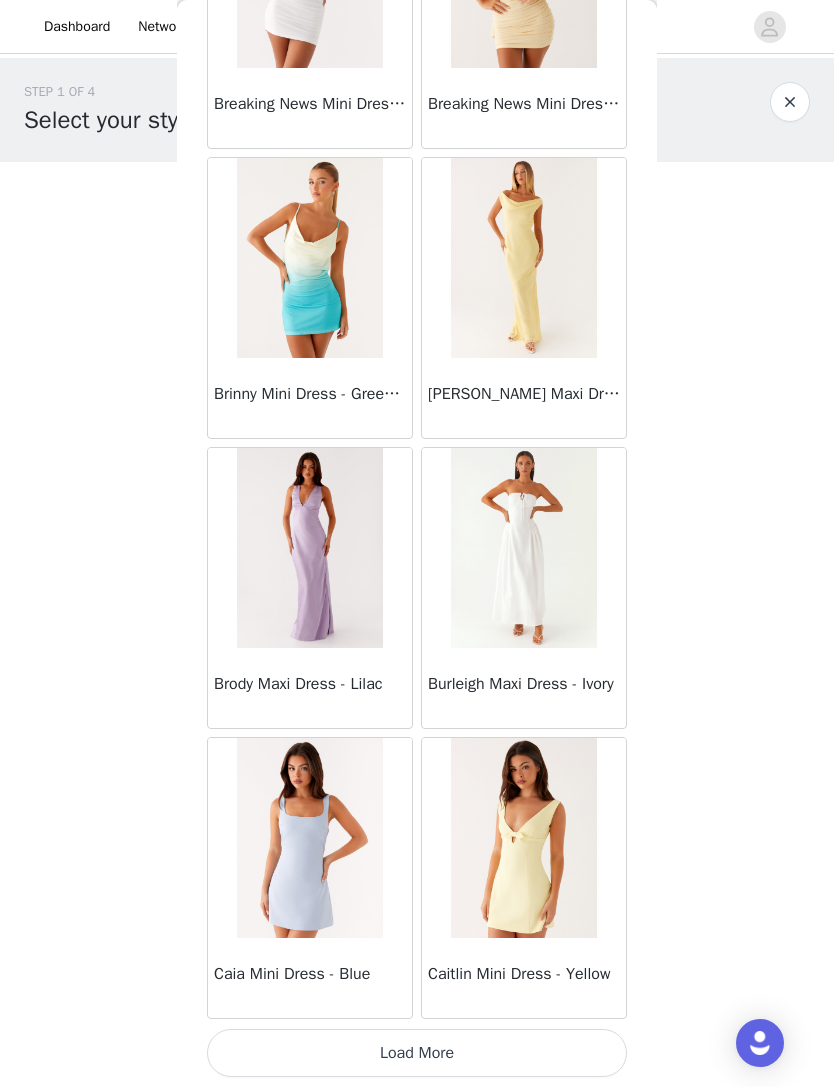 click on "Load More" at bounding box center [417, 1053] 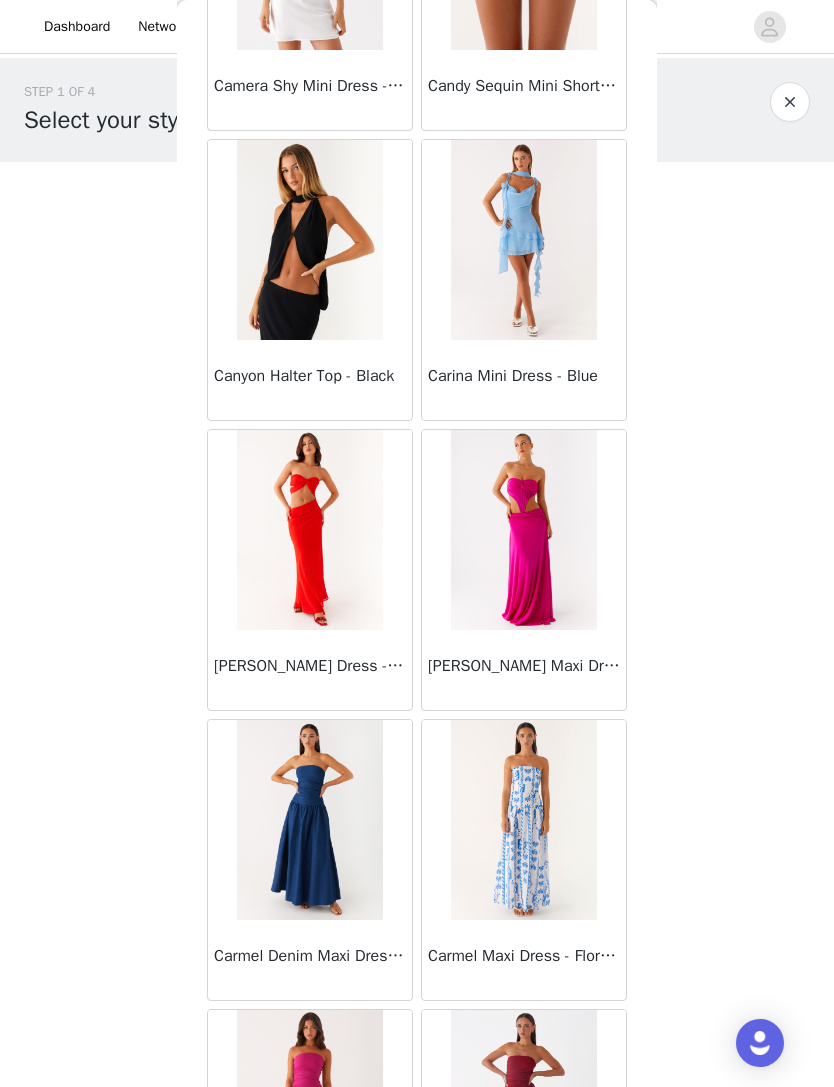 scroll, scrollTop: 9240, scrollLeft: 0, axis: vertical 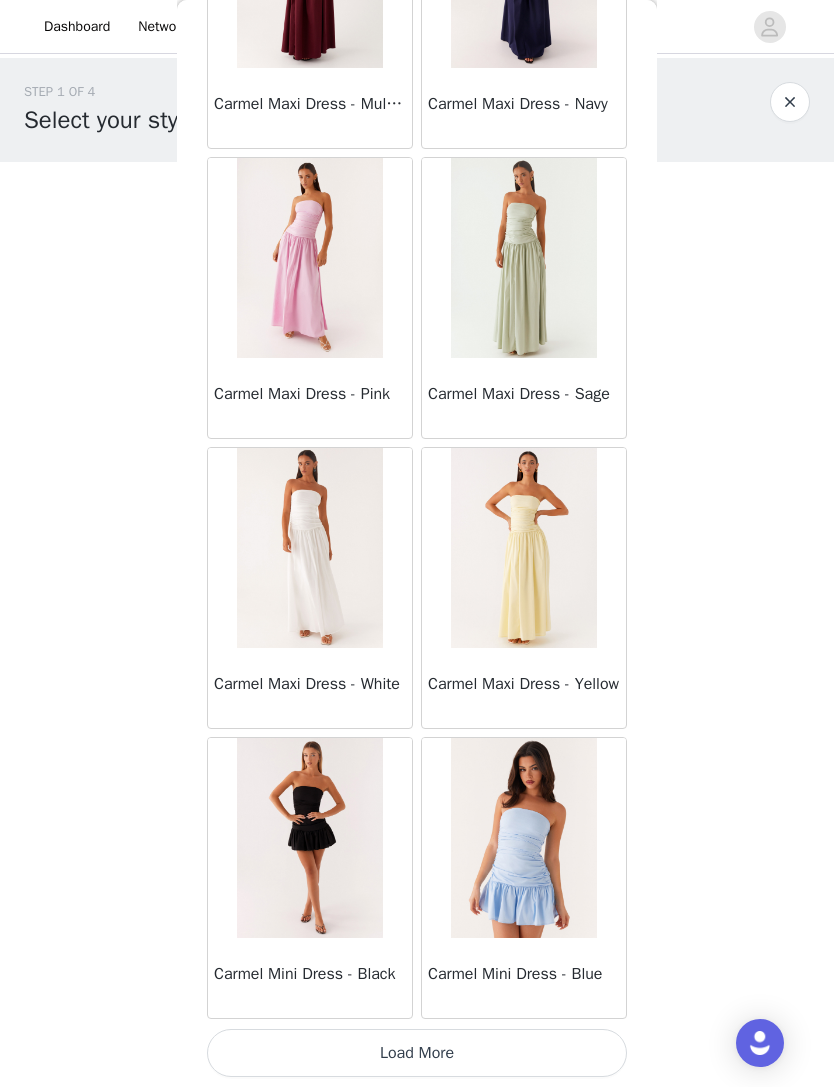 click on "Load More" at bounding box center (417, 1053) 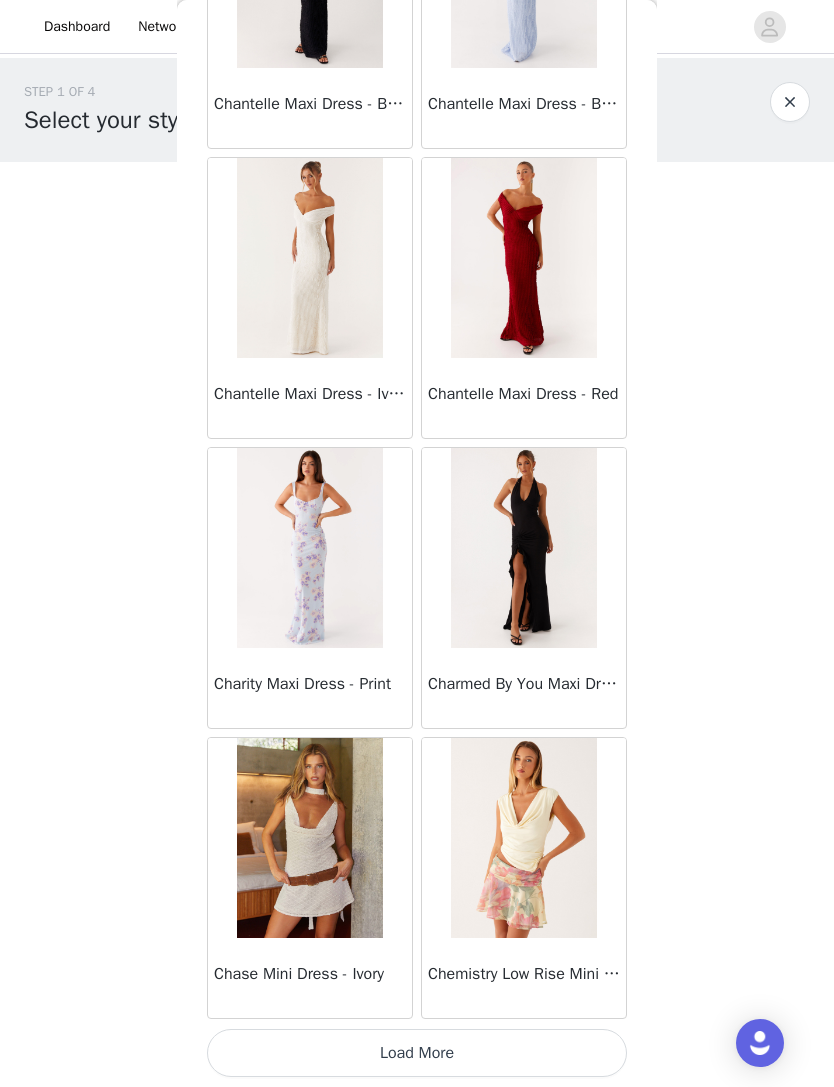 click on "Load More" at bounding box center [417, 1053] 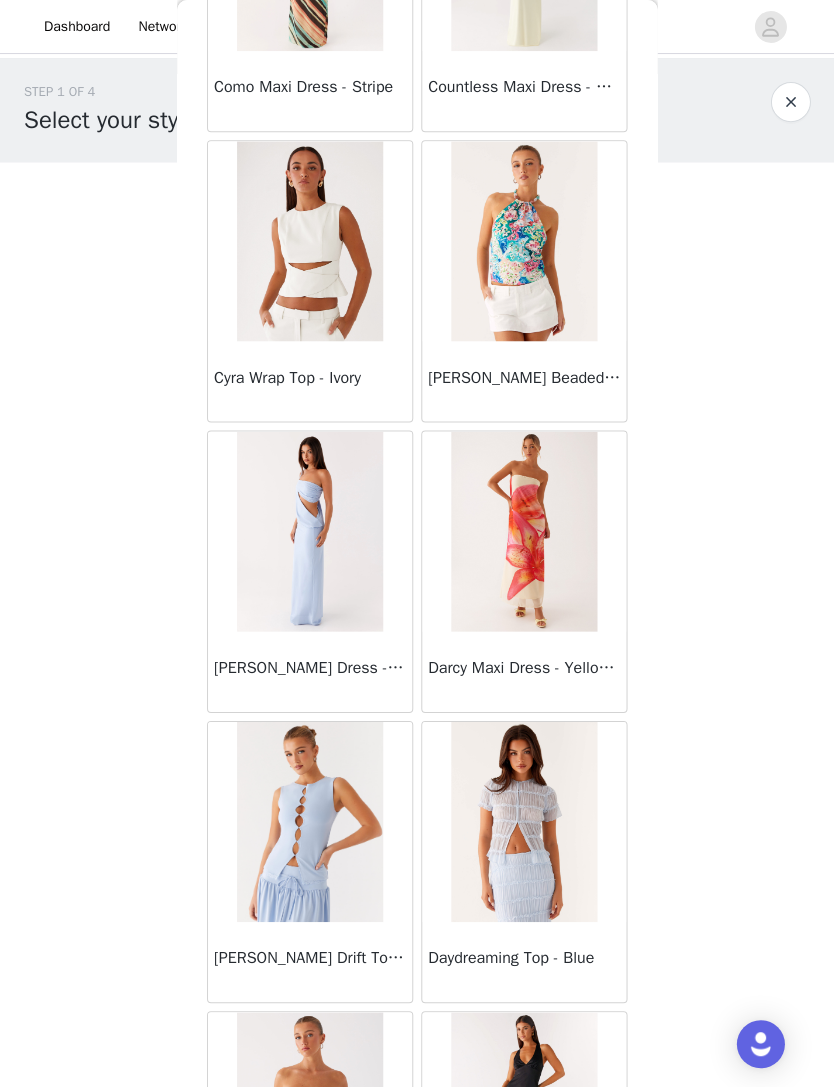 scroll, scrollTop: 15920, scrollLeft: 0, axis: vertical 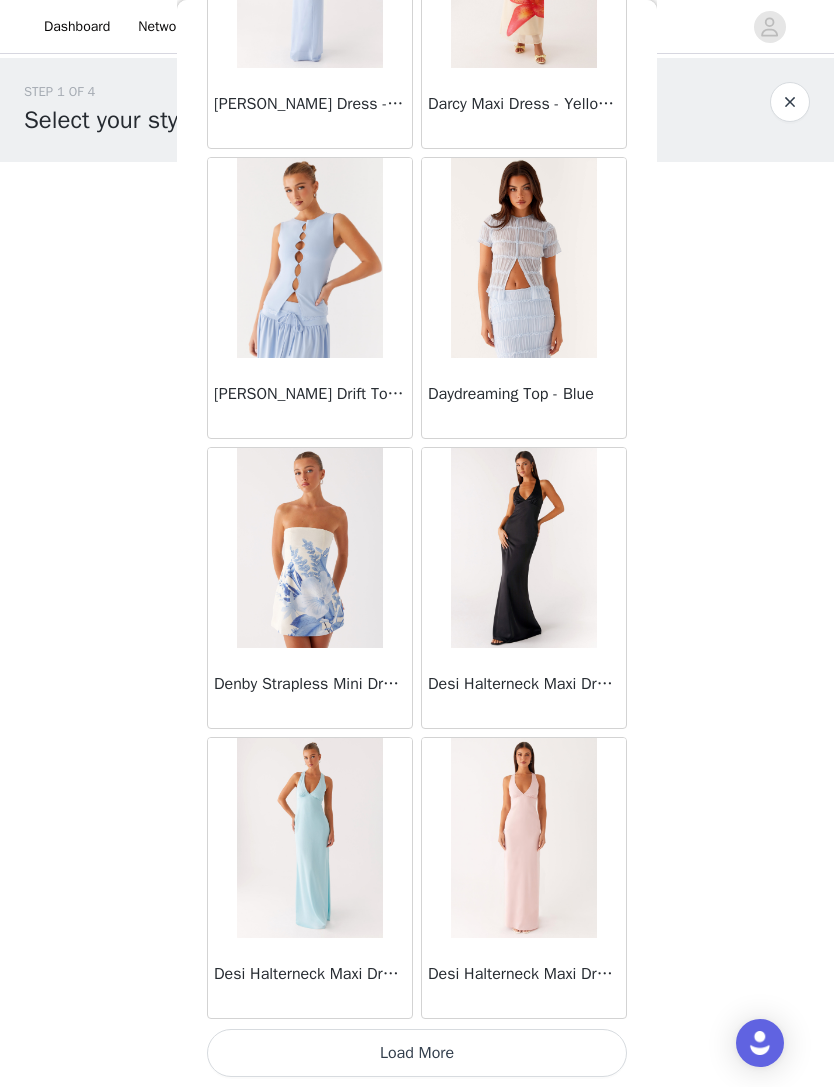 click on "Load More" at bounding box center [417, 1053] 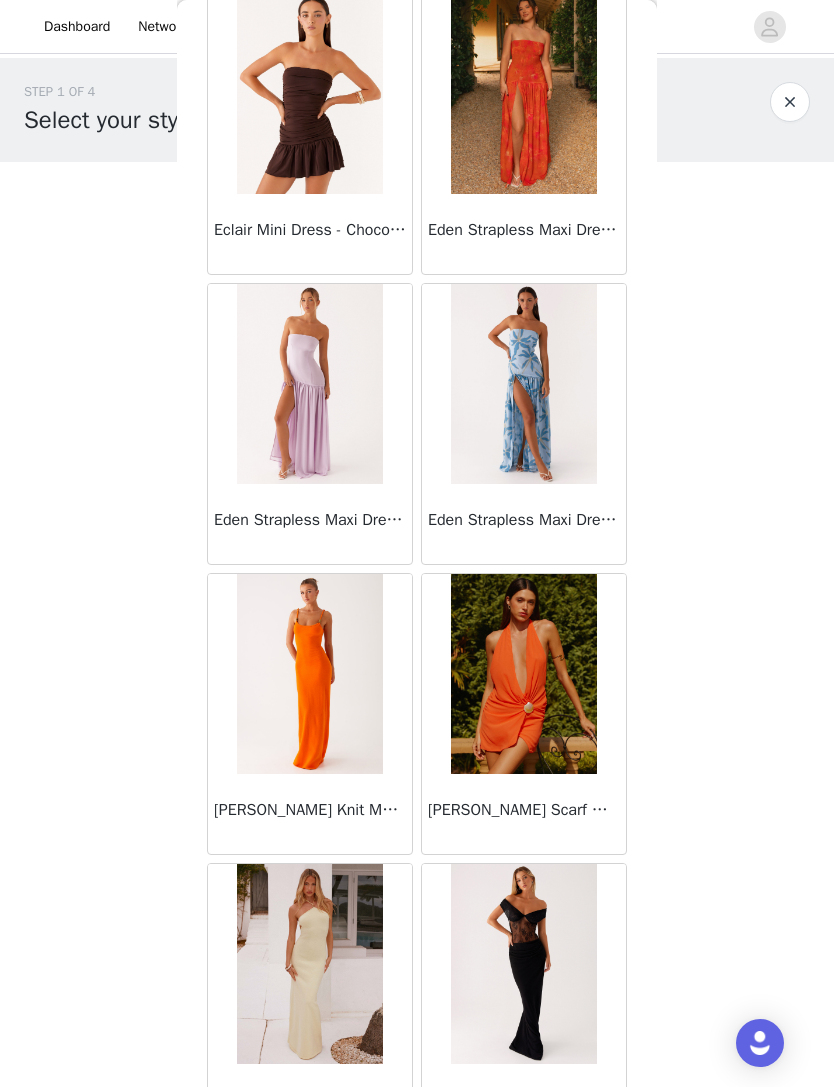 scroll, scrollTop: 18671, scrollLeft: 0, axis: vertical 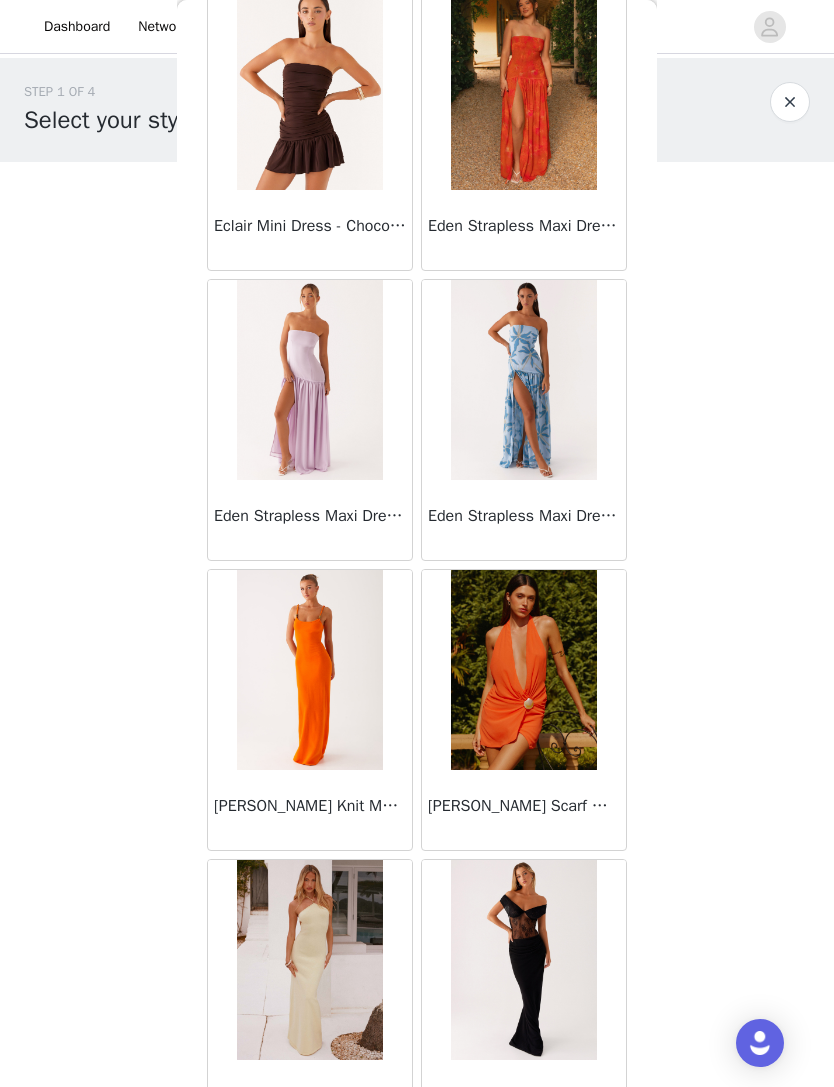 click at bounding box center [309, 670] 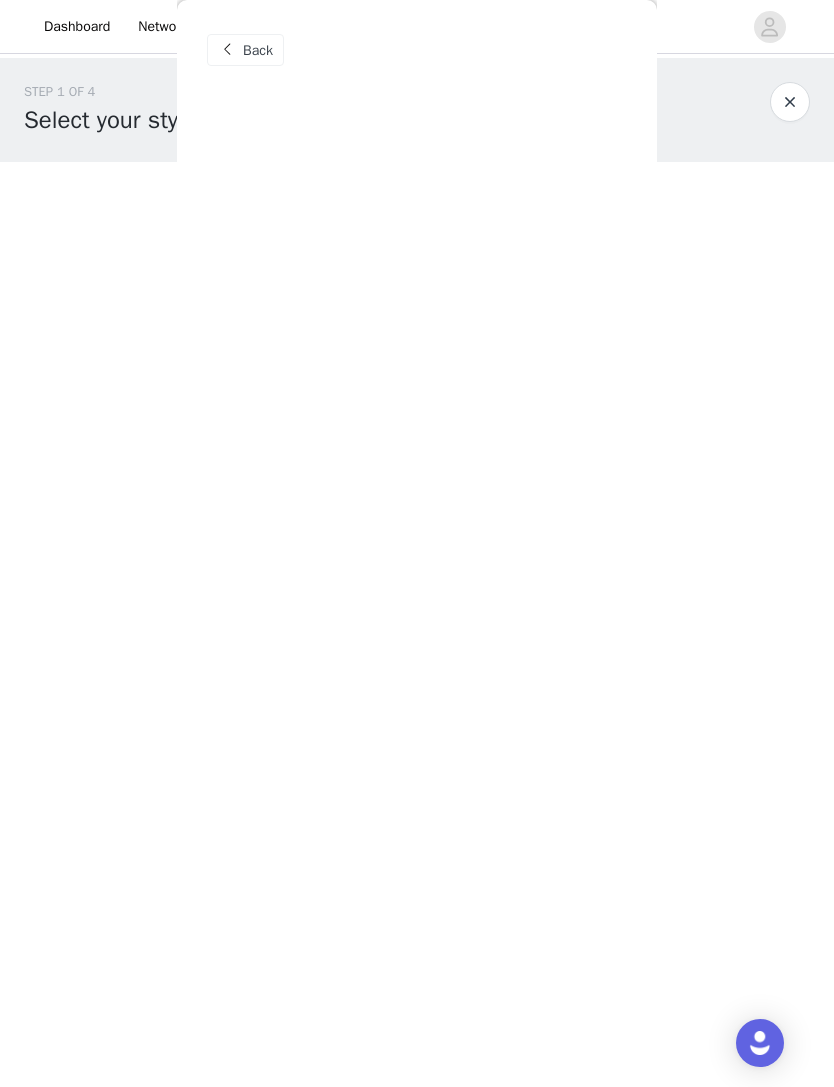 scroll, scrollTop: 0, scrollLeft: 0, axis: both 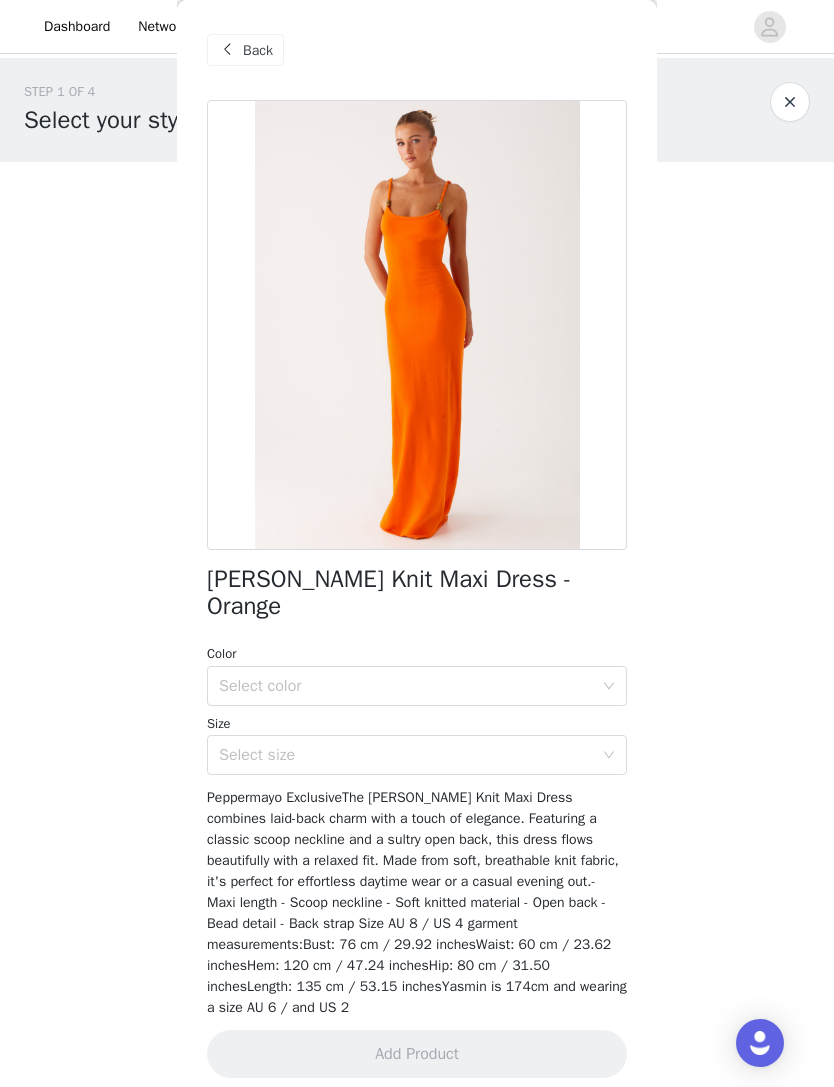 click on "Select color" at bounding box center [406, 686] 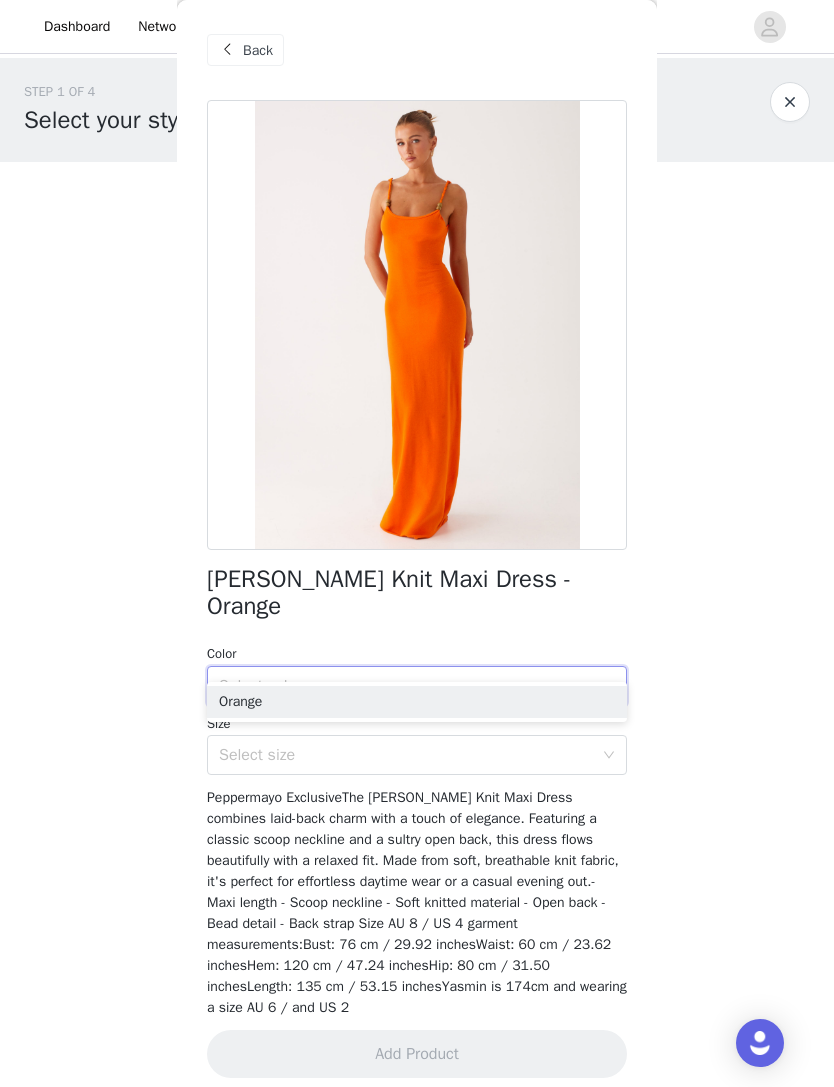click on "Orange" at bounding box center (417, 702) 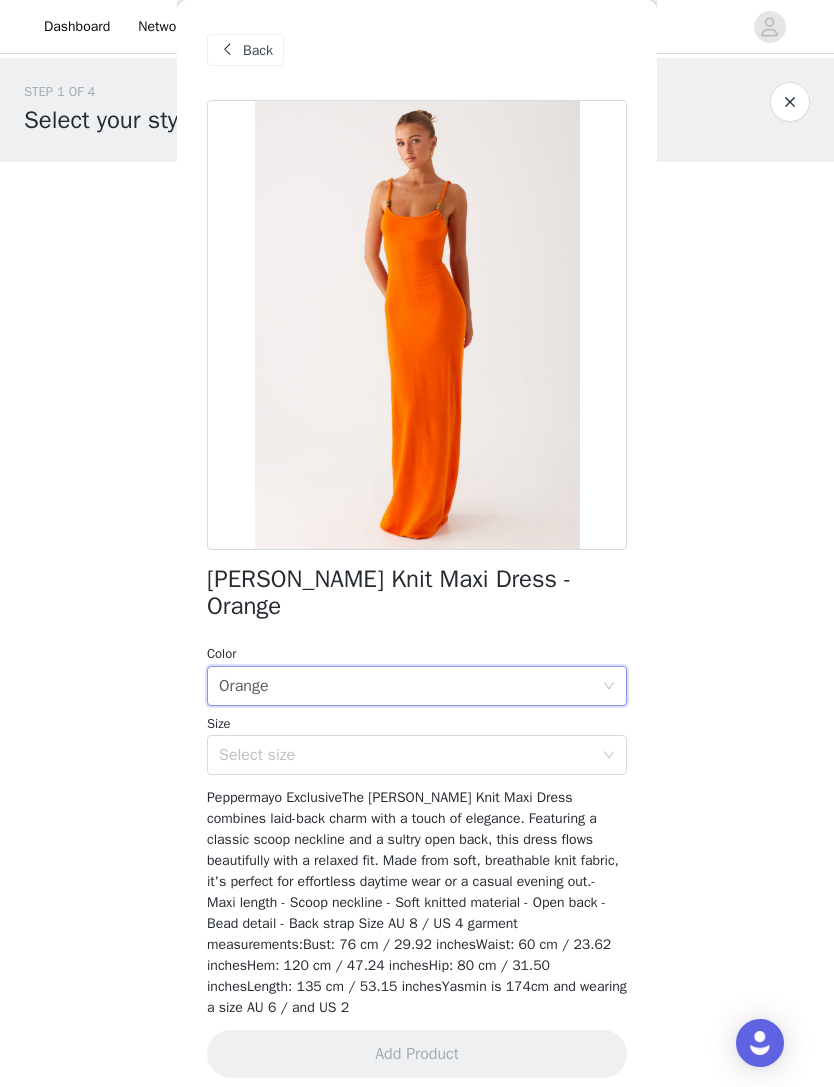click on "Select size" at bounding box center (406, 755) 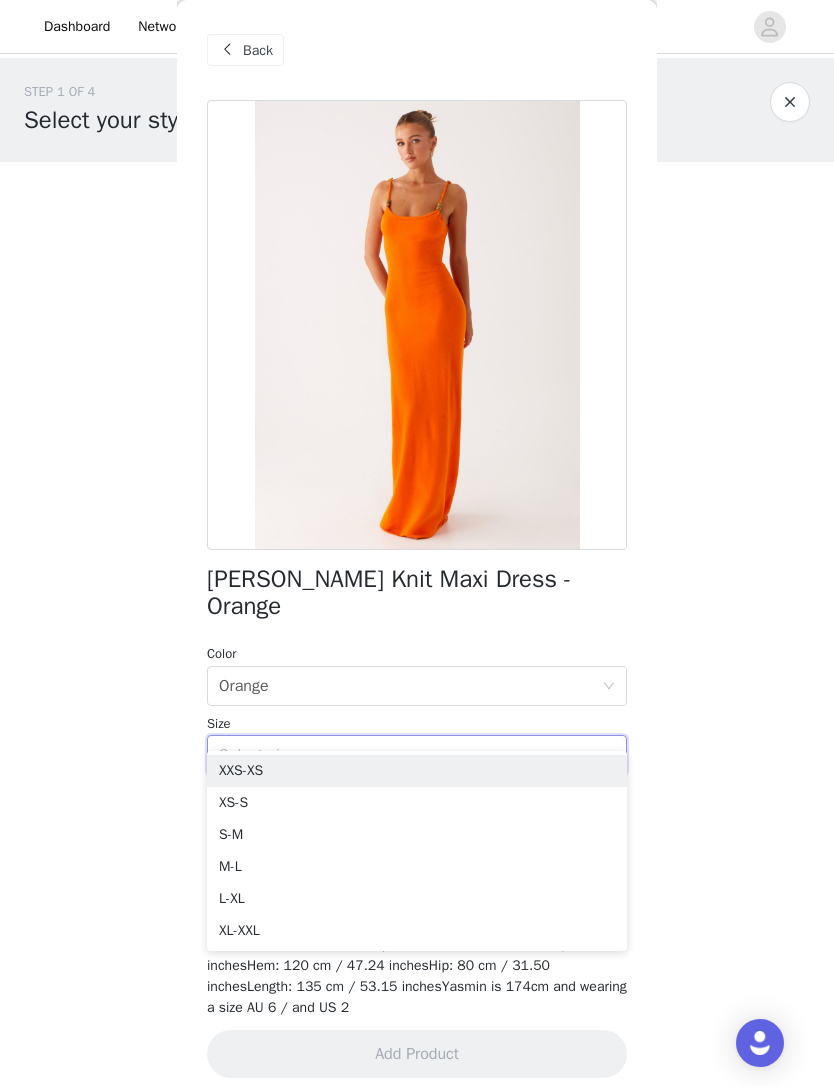 click on "XXS-XS" at bounding box center (417, 771) 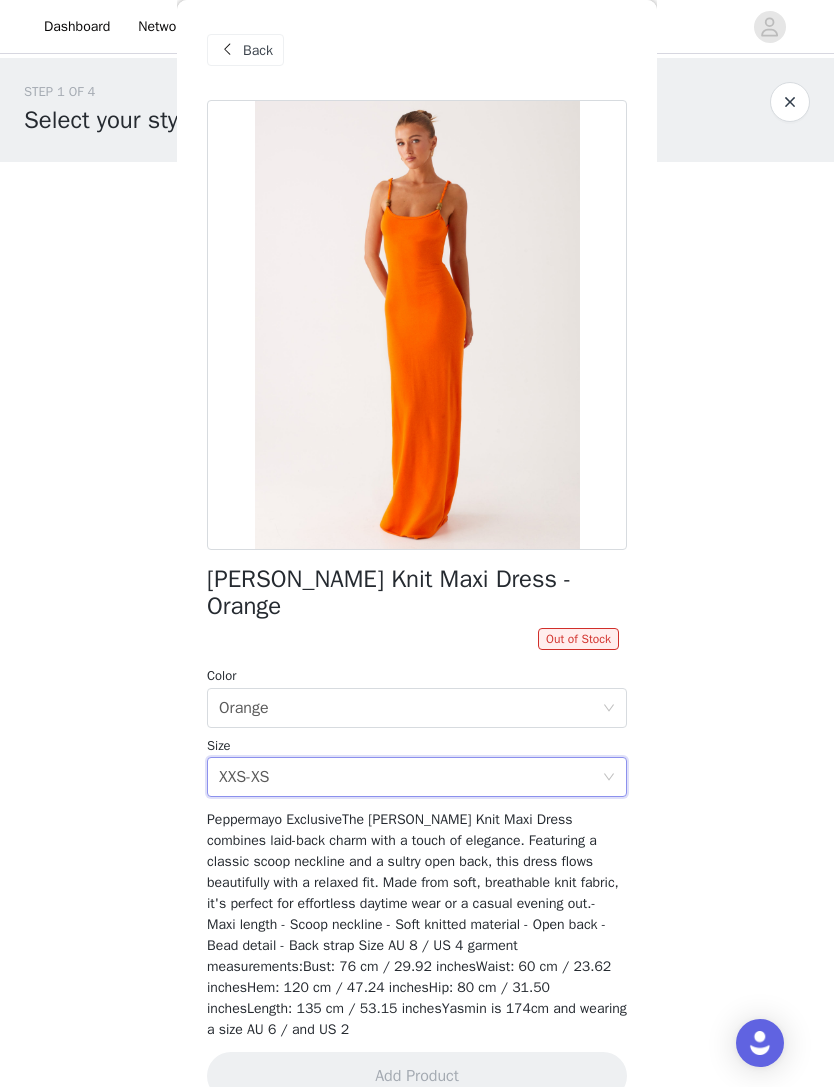 click on "Select color Orange" at bounding box center [410, 708] 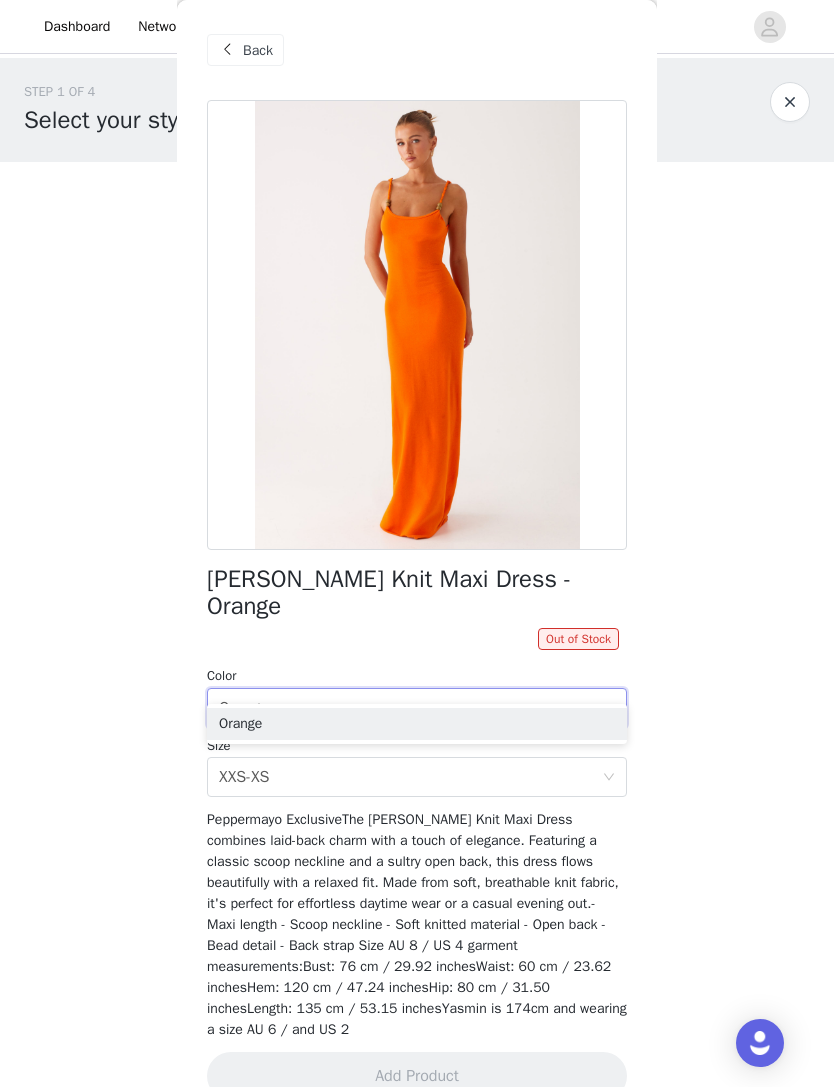 click on "Select color Orange" at bounding box center [410, 708] 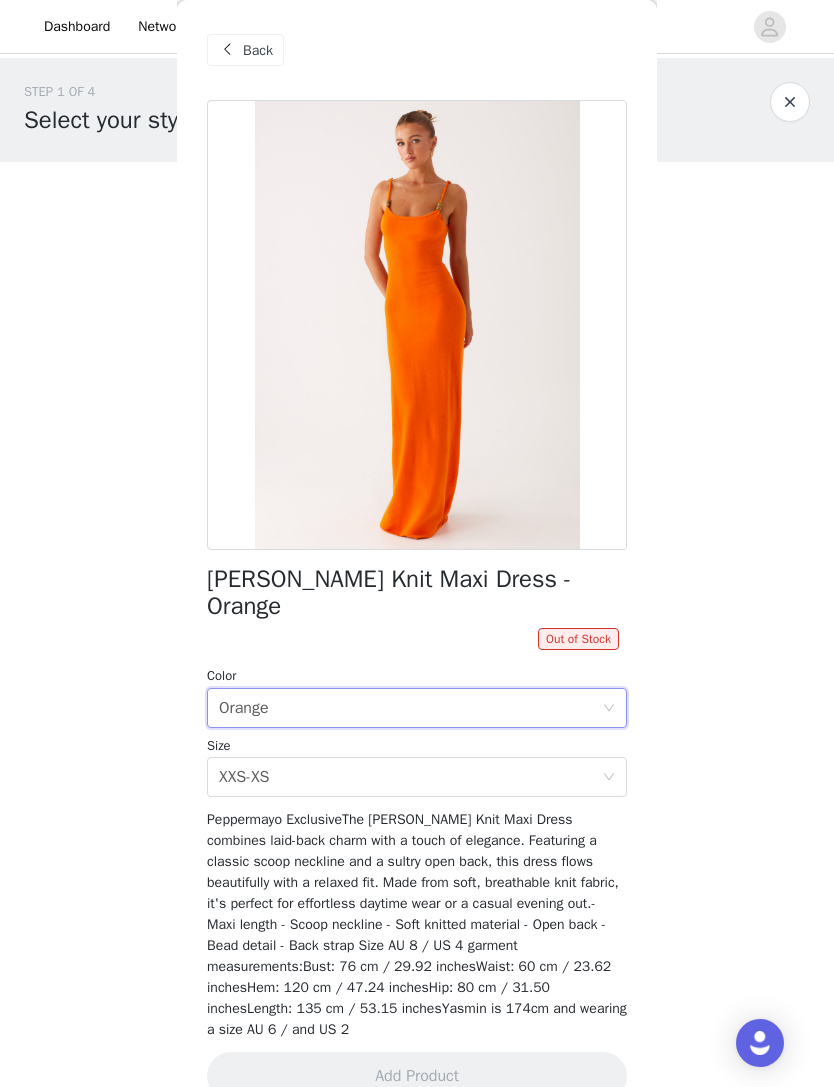 click on "Select size XXS-XS" at bounding box center (410, 777) 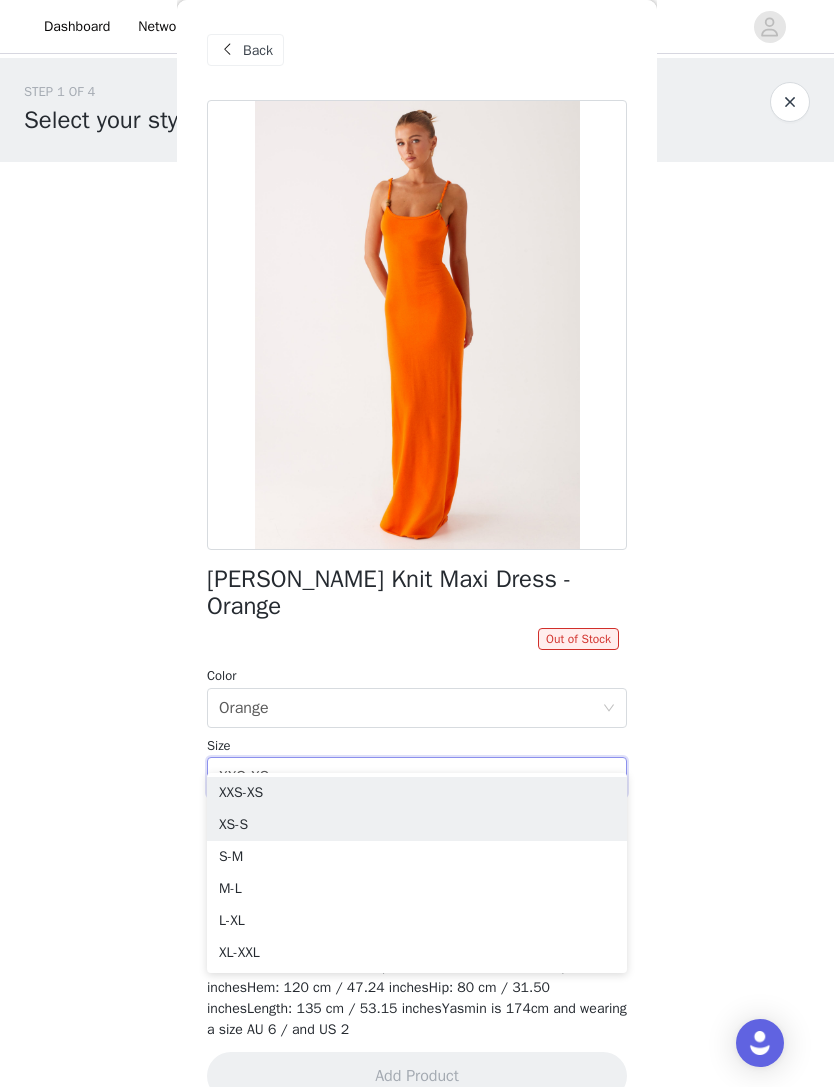 click on "XS-S" at bounding box center (417, 825) 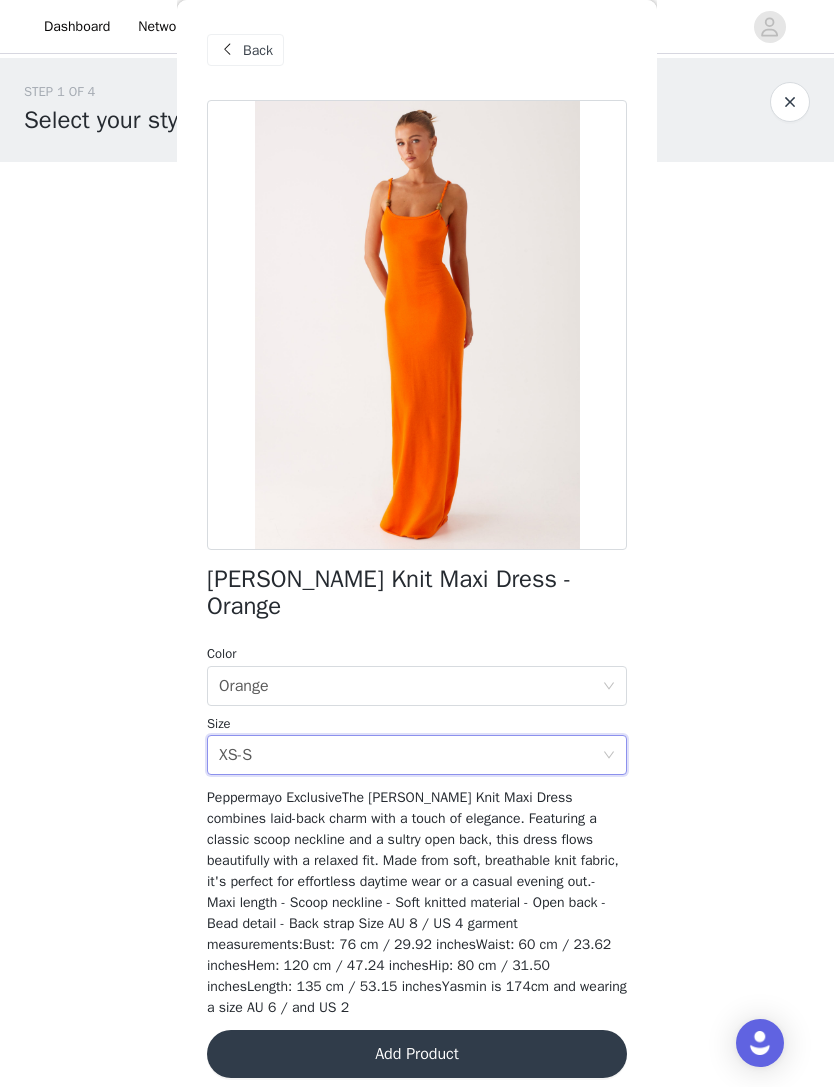 click on "Add Product" at bounding box center [417, 1054] 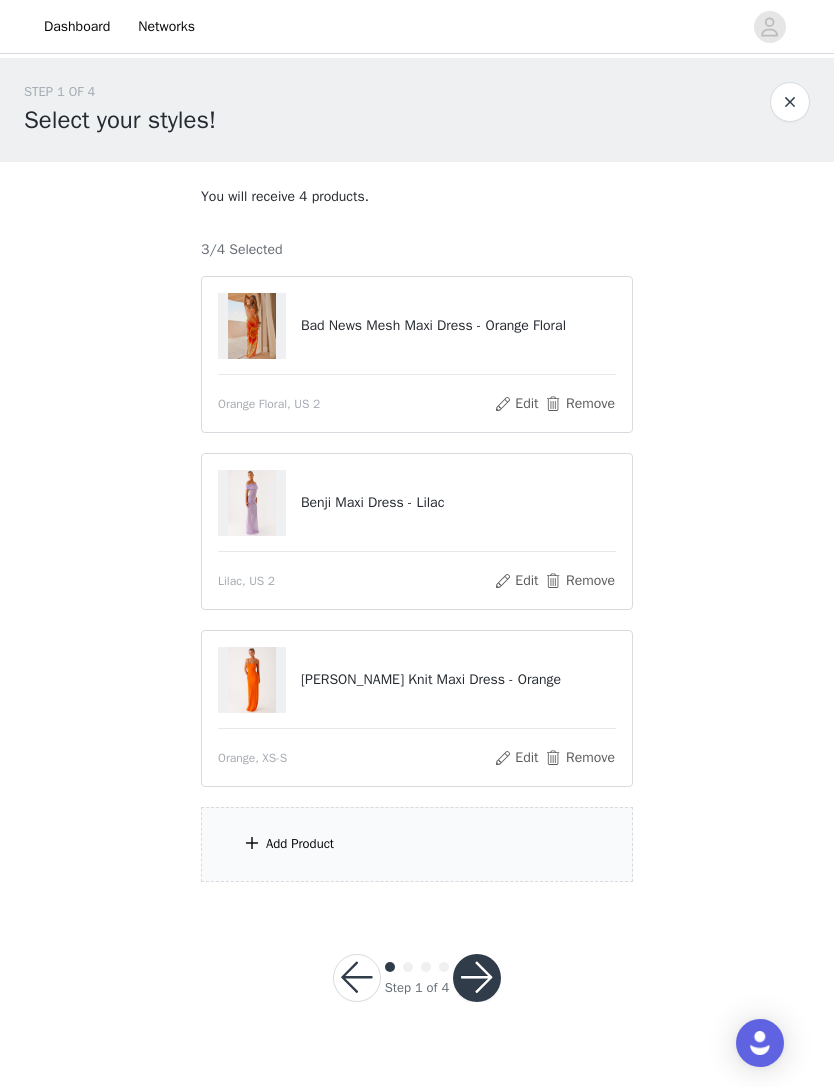 click on "Add Product" at bounding box center [417, 844] 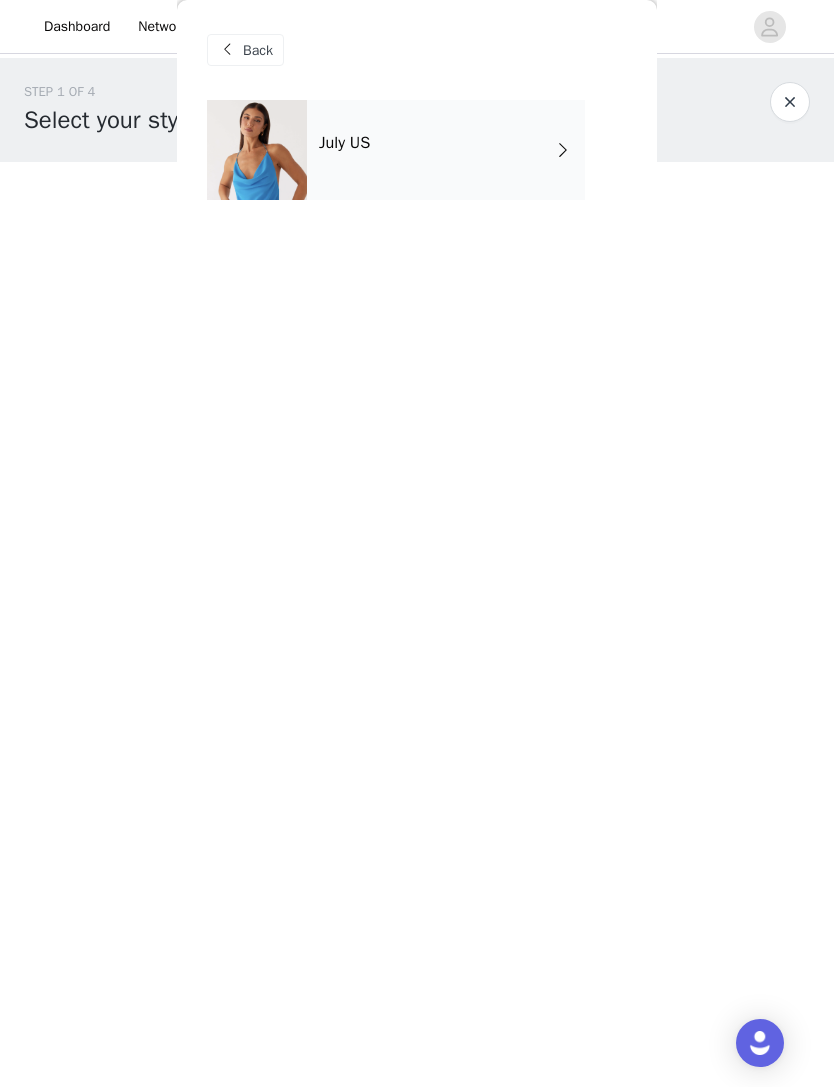 click on "July US" at bounding box center [446, 150] 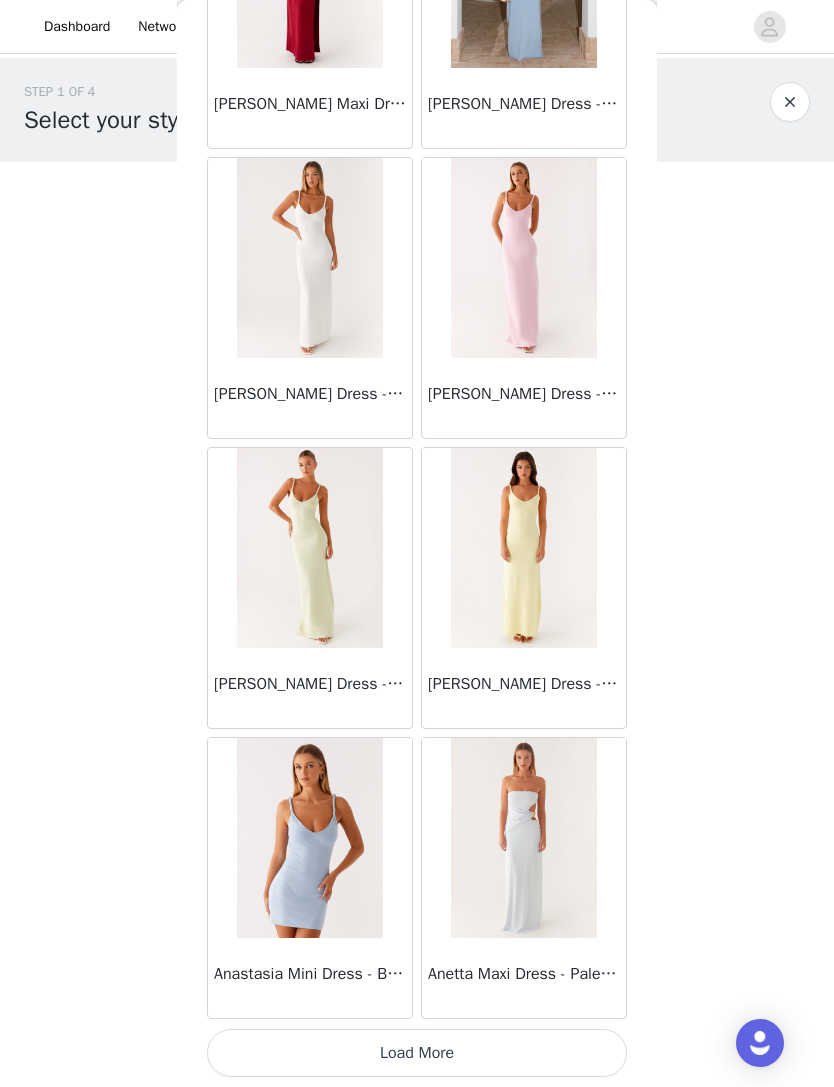 click on "Load More" at bounding box center [417, 1053] 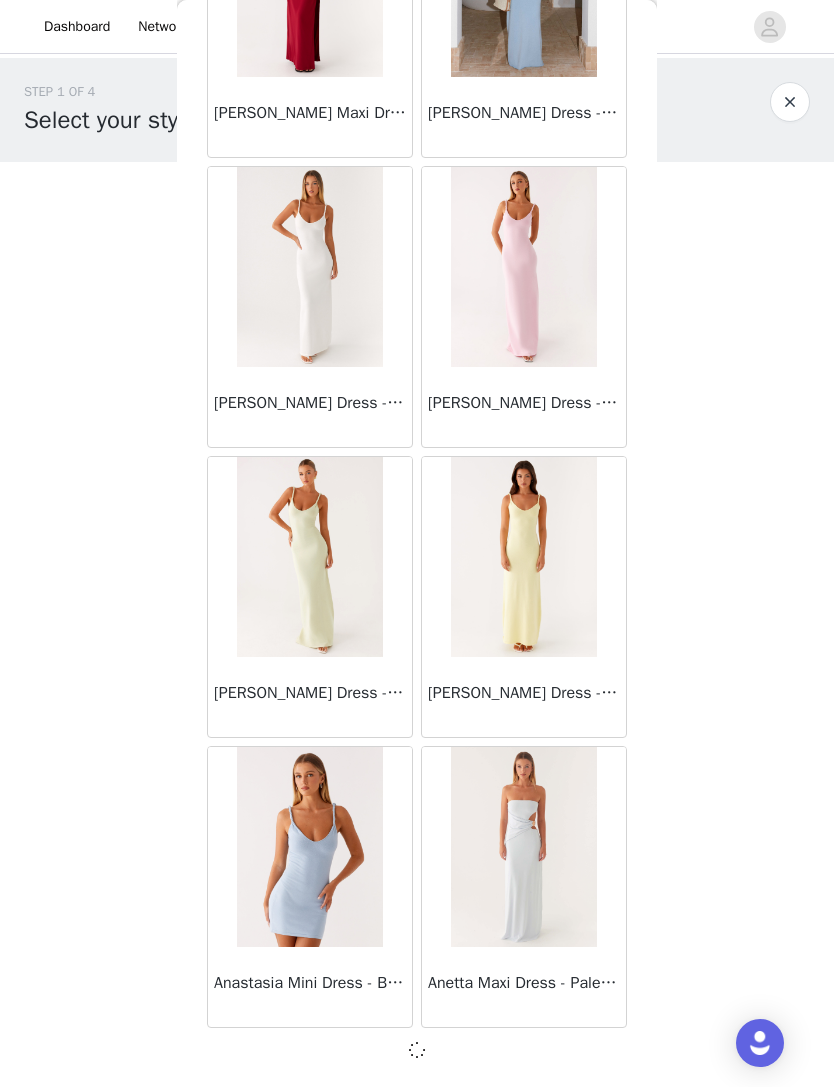 scroll, scrollTop: 1964, scrollLeft: 0, axis: vertical 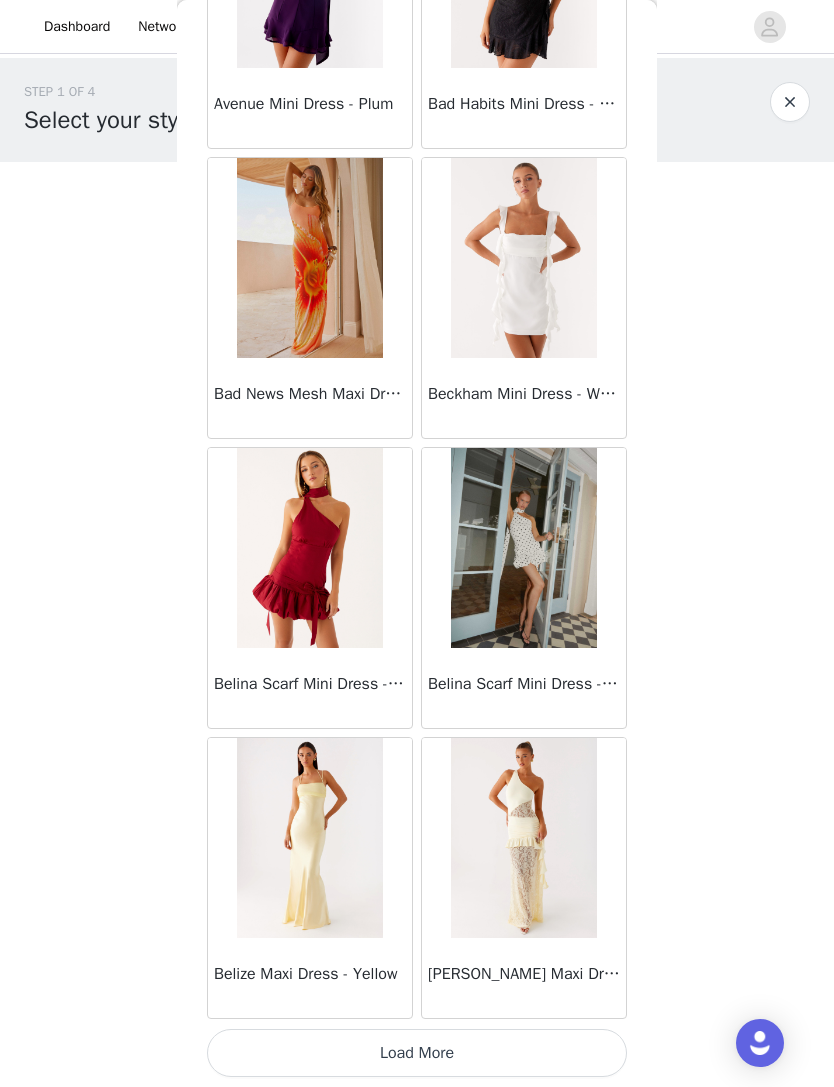 click on "Load More" at bounding box center (417, 1053) 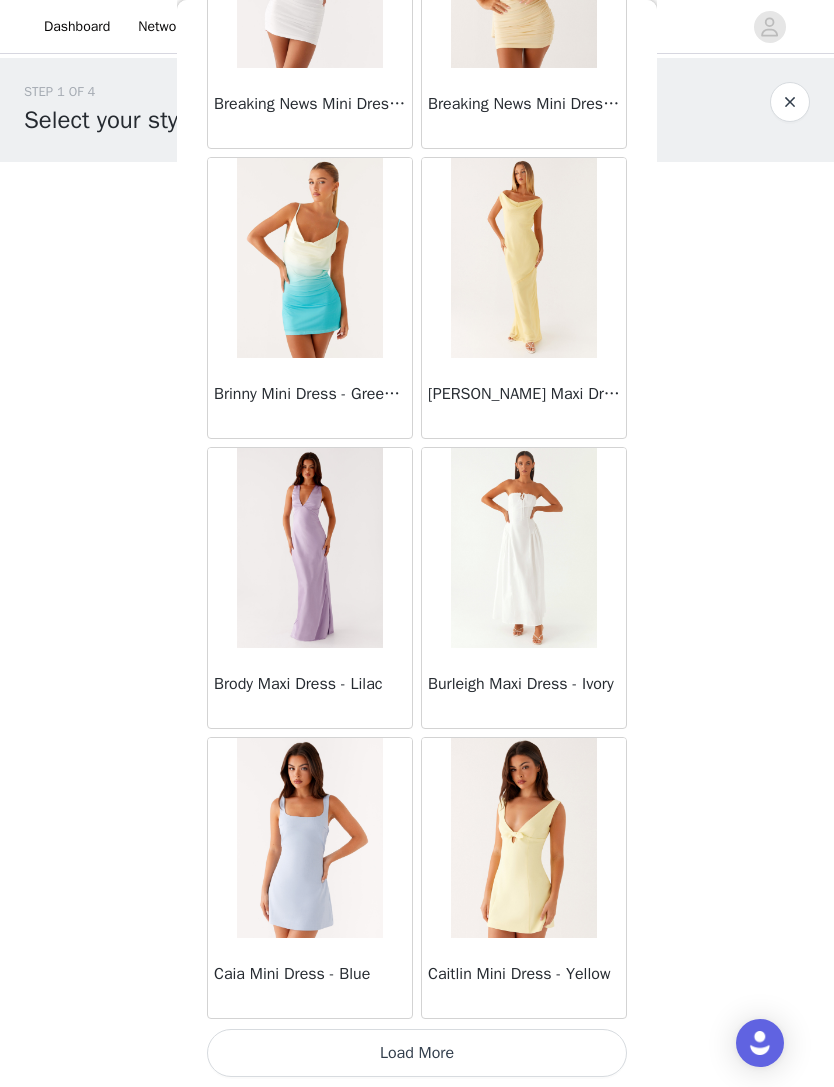 click on "Load More" at bounding box center (417, 1053) 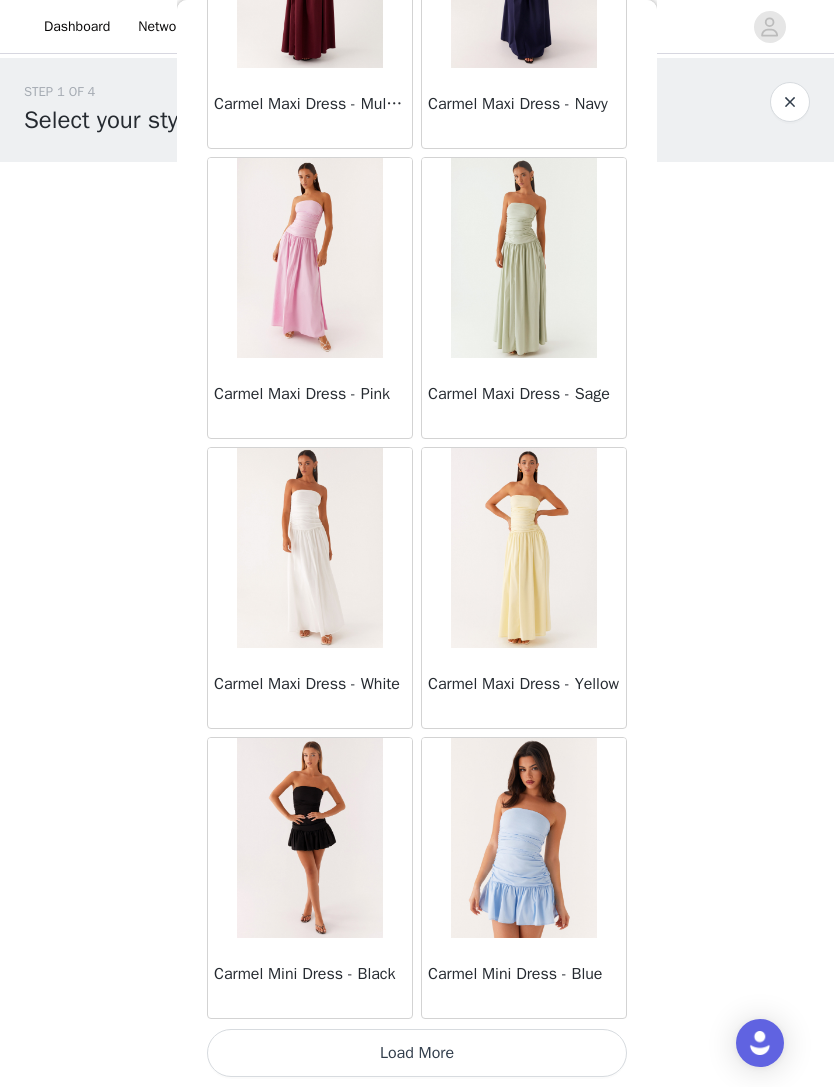 scroll, scrollTop: 10673, scrollLeft: 0, axis: vertical 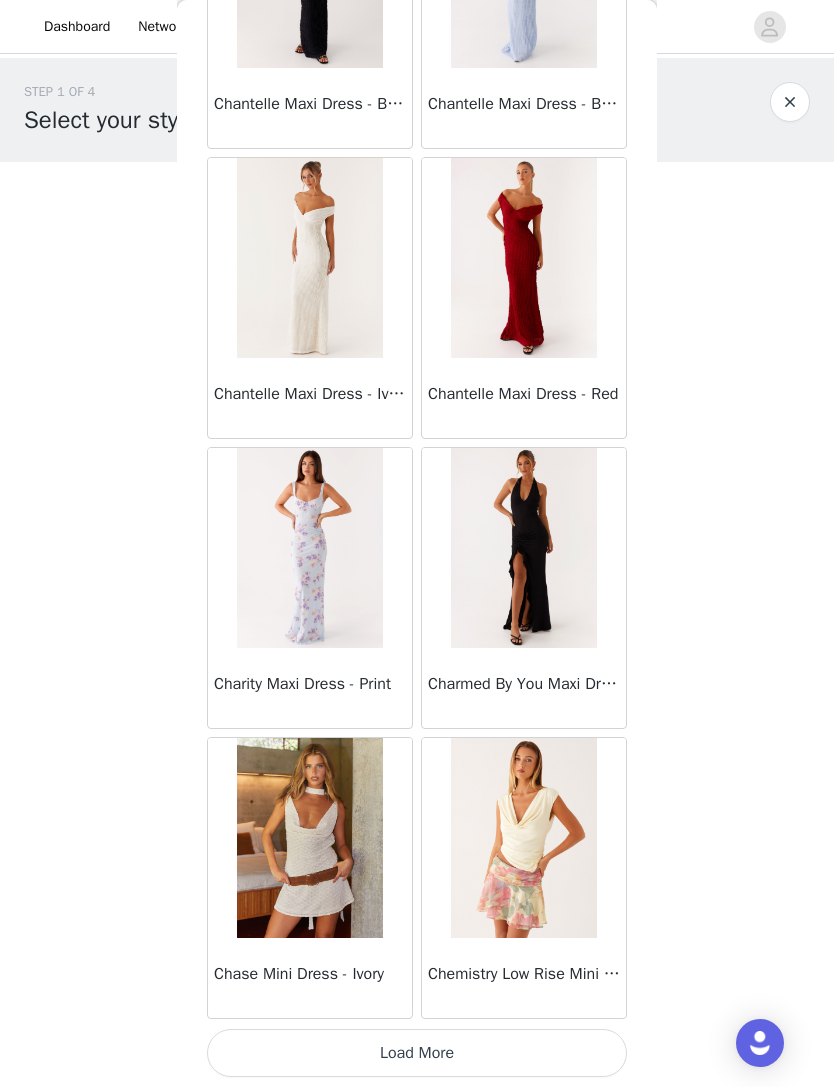 click on "Load More" at bounding box center [417, 1053] 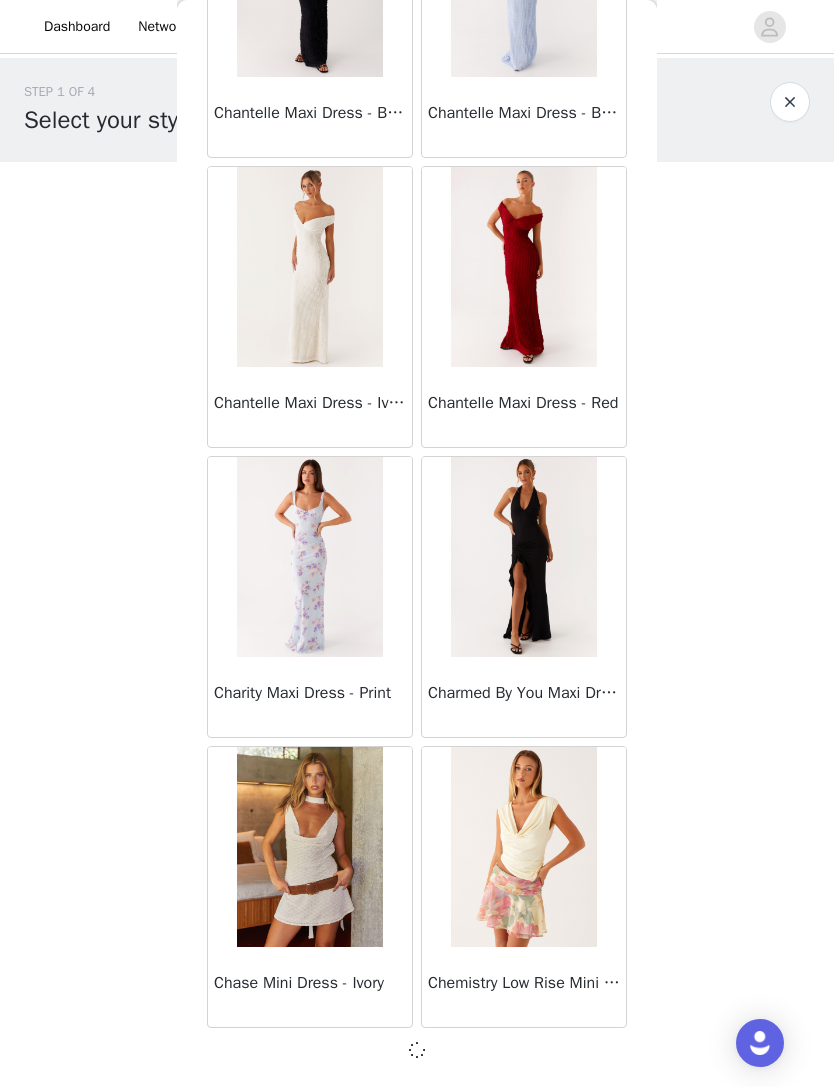 scroll, scrollTop: 13564, scrollLeft: 0, axis: vertical 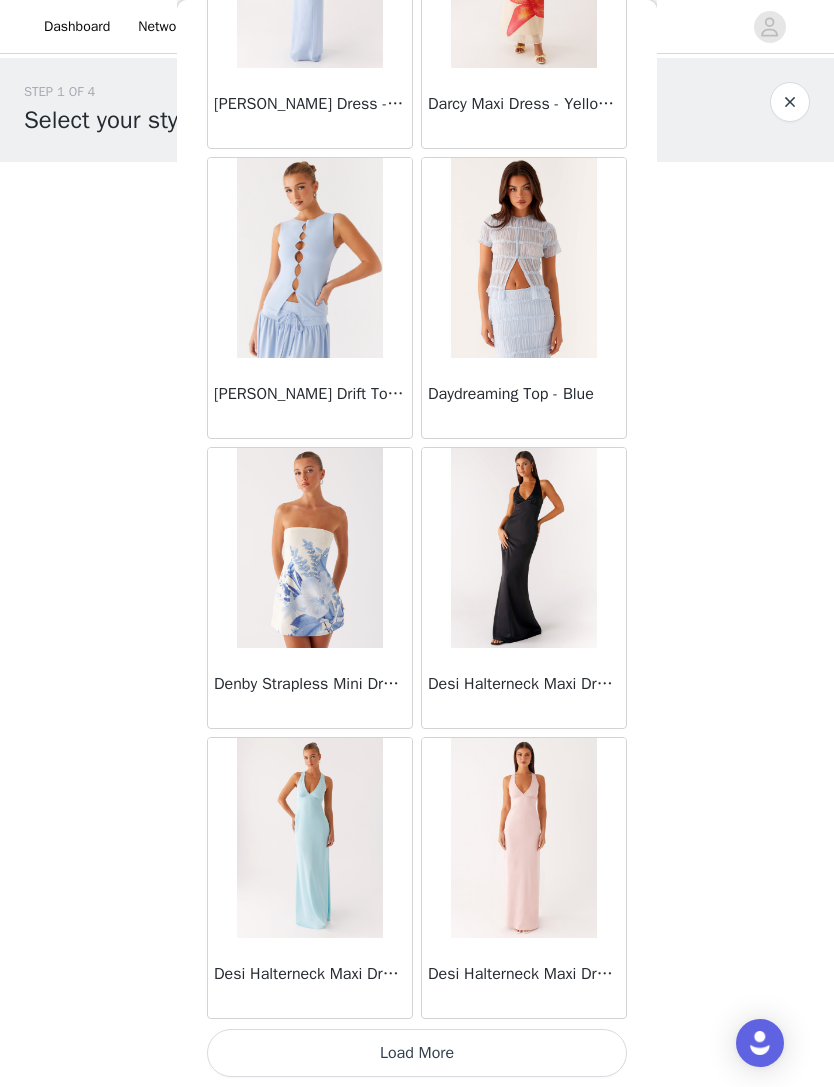 click on "Load More" at bounding box center (417, 1053) 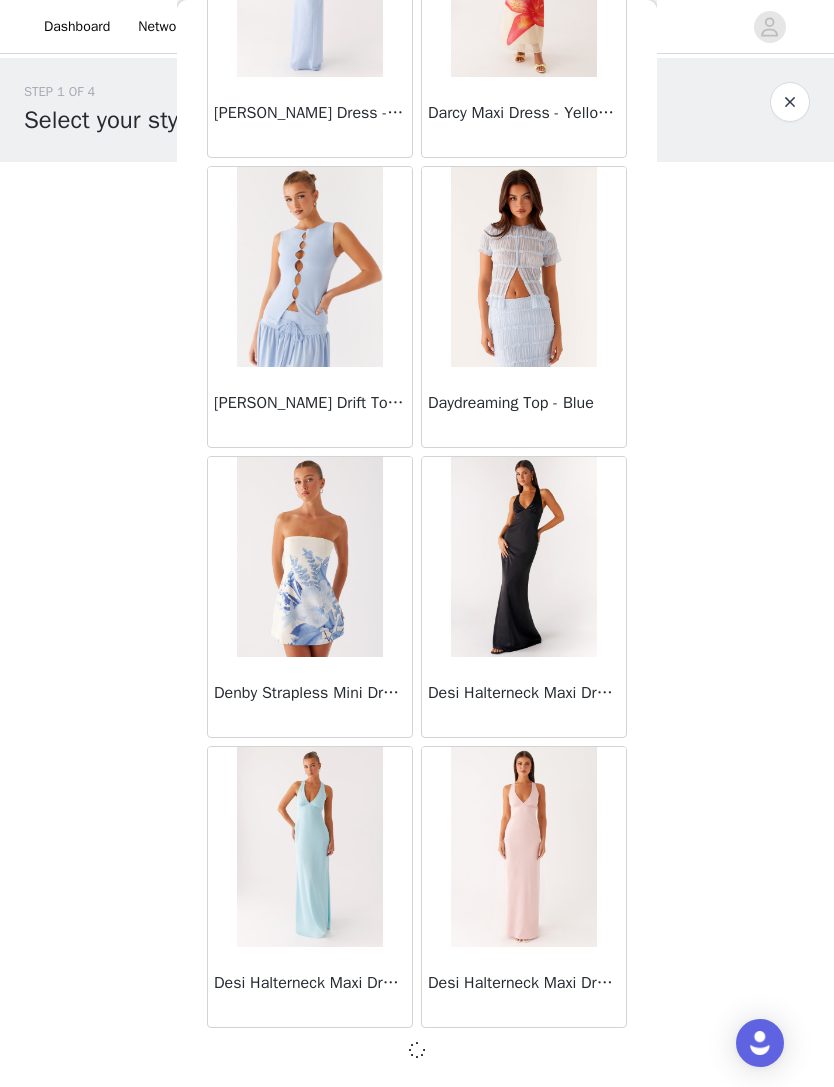 scroll, scrollTop: 16464, scrollLeft: 0, axis: vertical 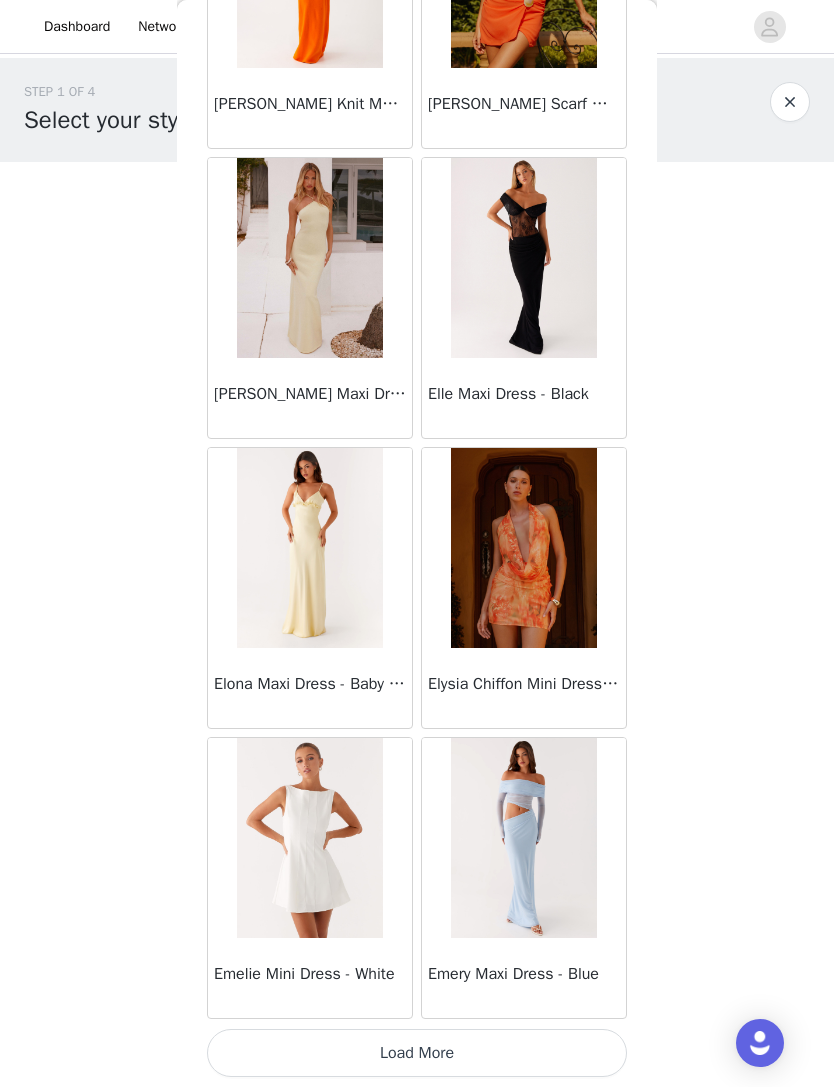 click on "Load More" at bounding box center [417, 1053] 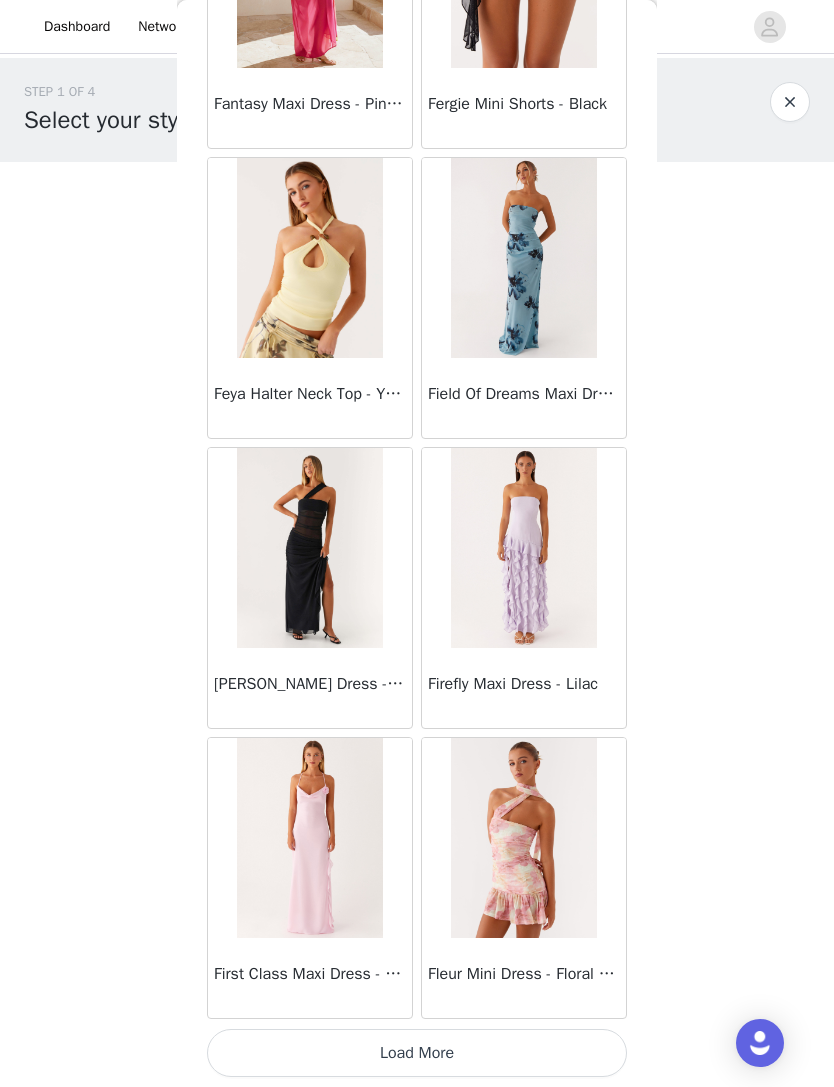 click on "Load More" at bounding box center (417, 1053) 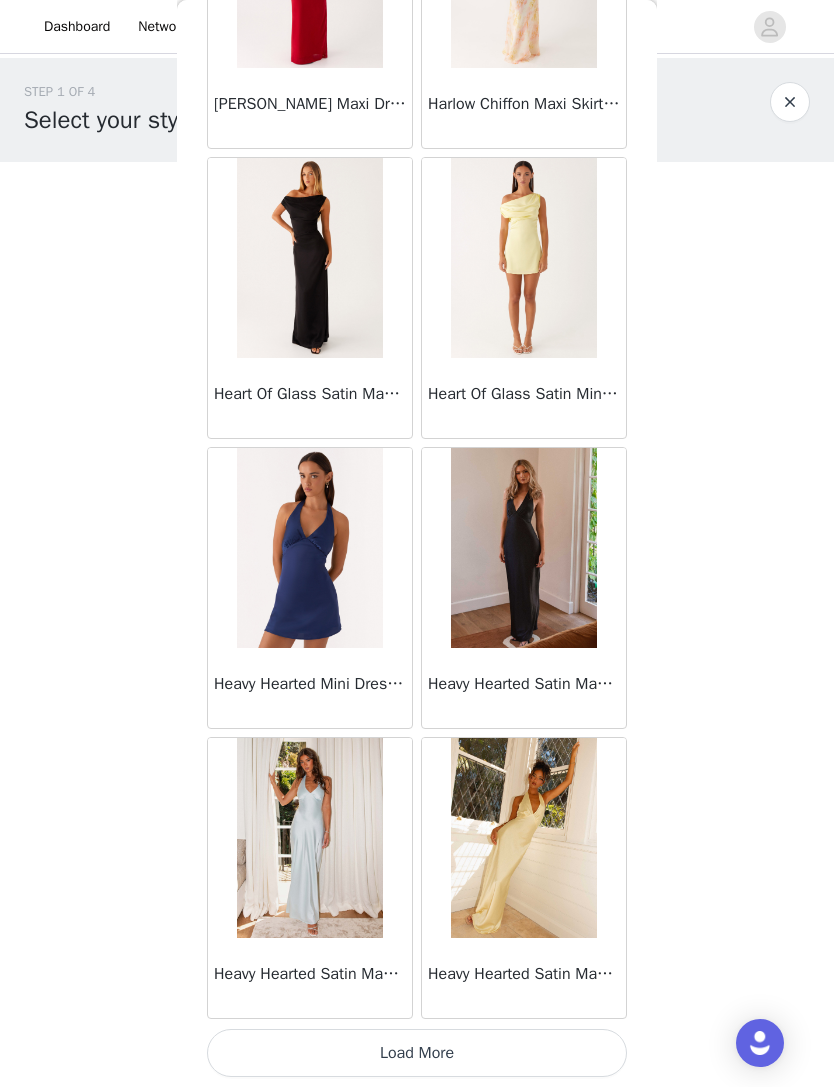 click on "Load More" at bounding box center [417, 1053] 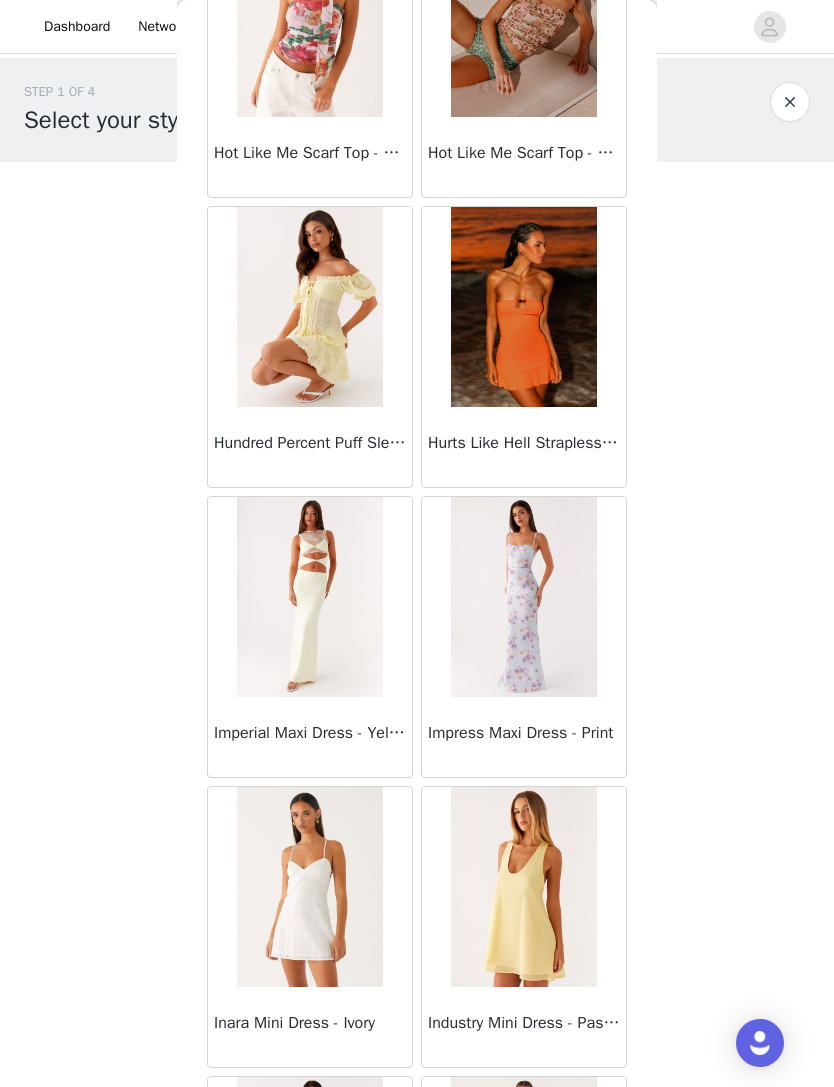 scroll, scrollTop: 27162, scrollLeft: 0, axis: vertical 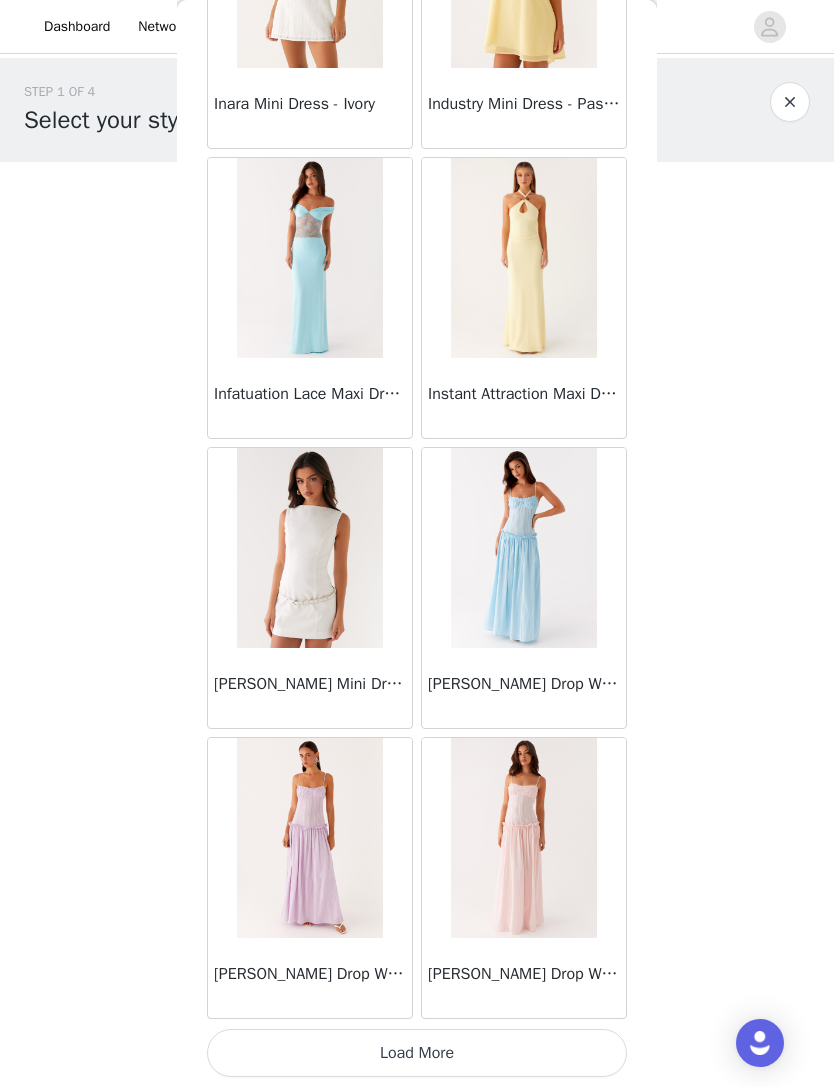 click on "Load More" at bounding box center (417, 1053) 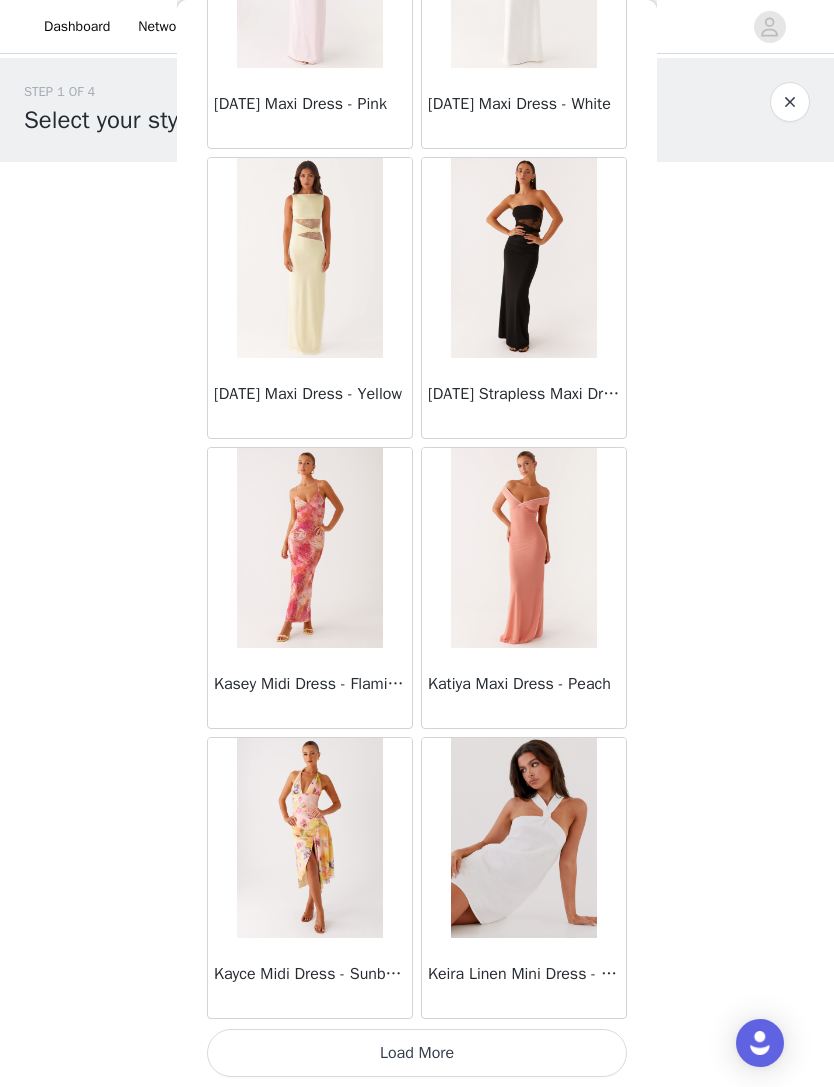 scroll, scrollTop: 30973, scrollLeft: 0, axis: vertical 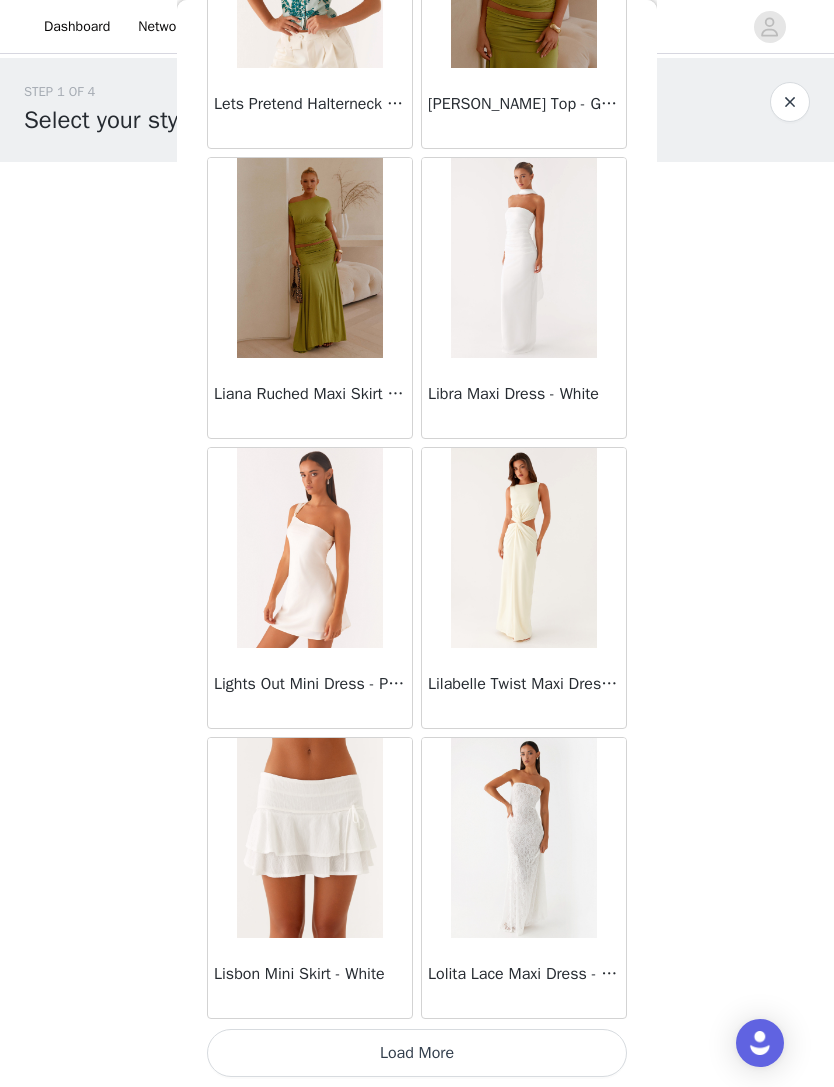 click on "Load More" at bounding box center (417, 1053) 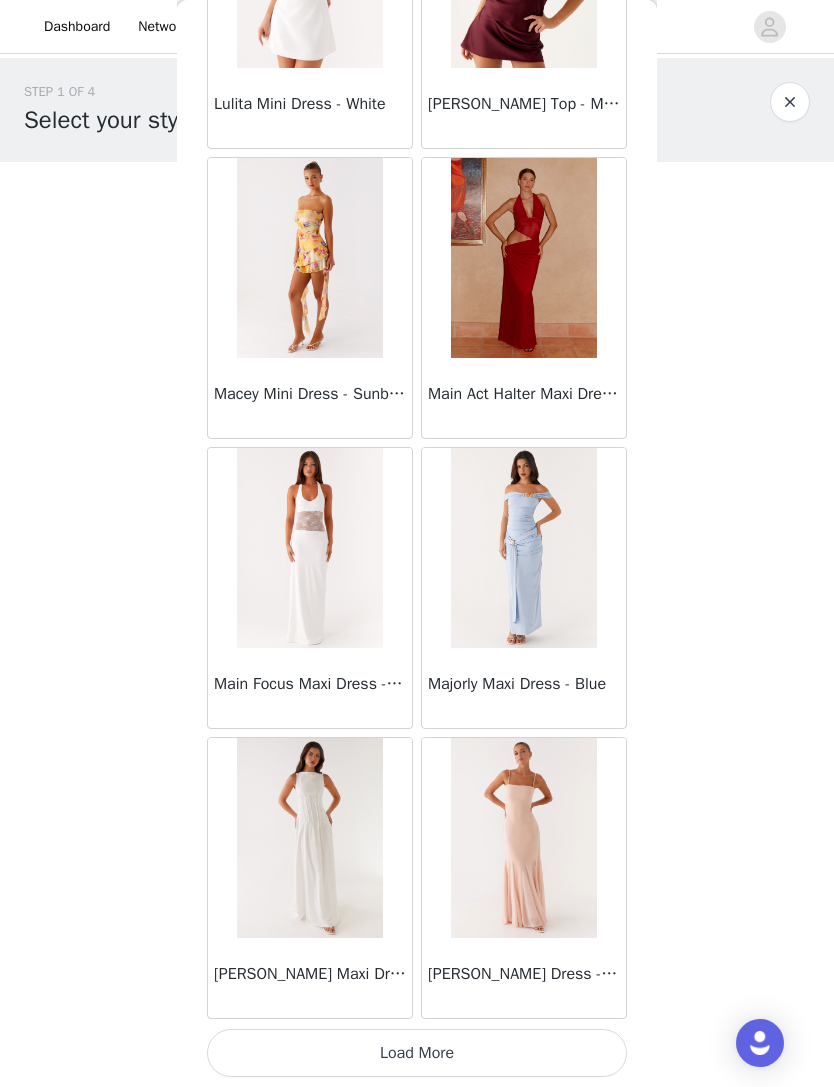 click on "Load More" at bounding box center [417, 1053] 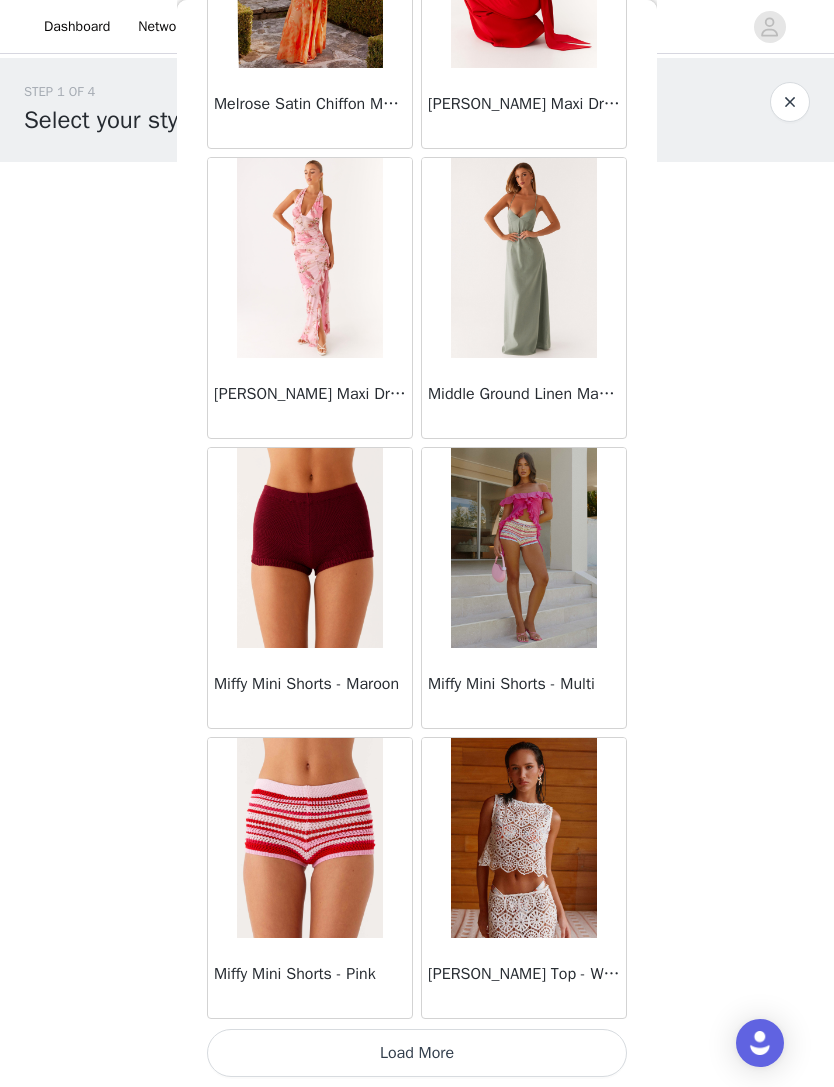 scroll, scrollTop: 39673, scrollLeft: 0, axis: vertical 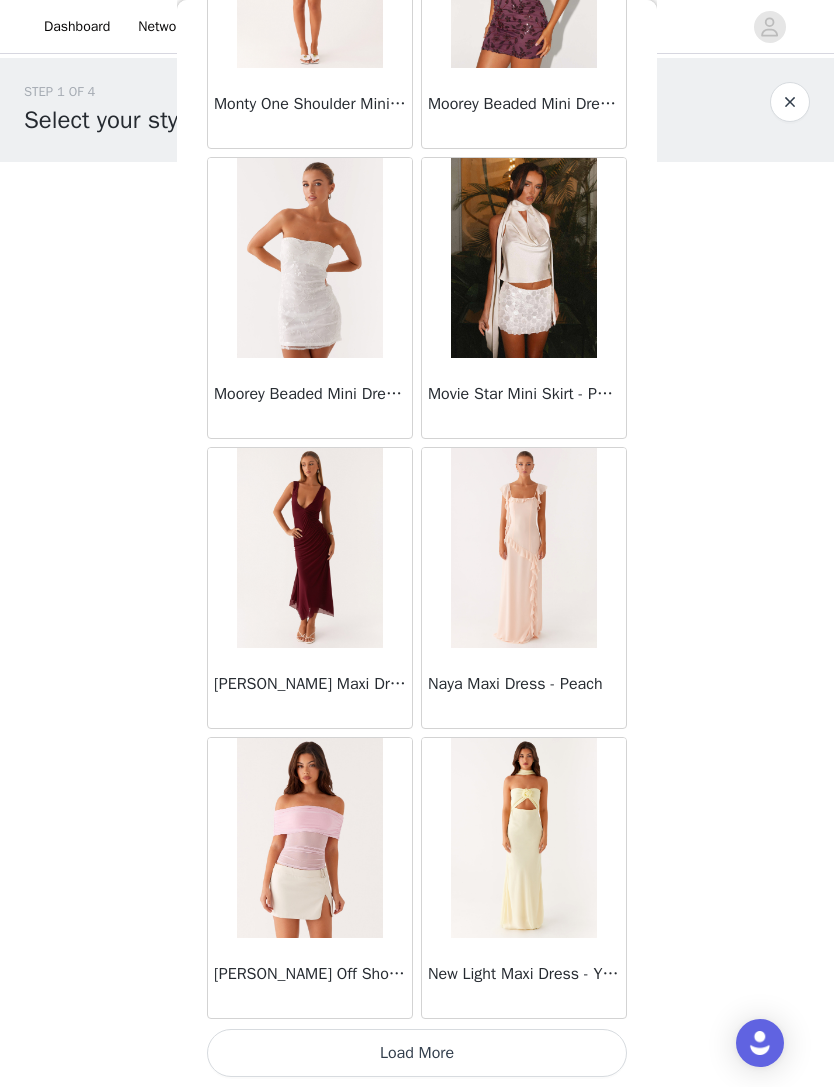 click on "Load More" at bounding box center [417, 1053] 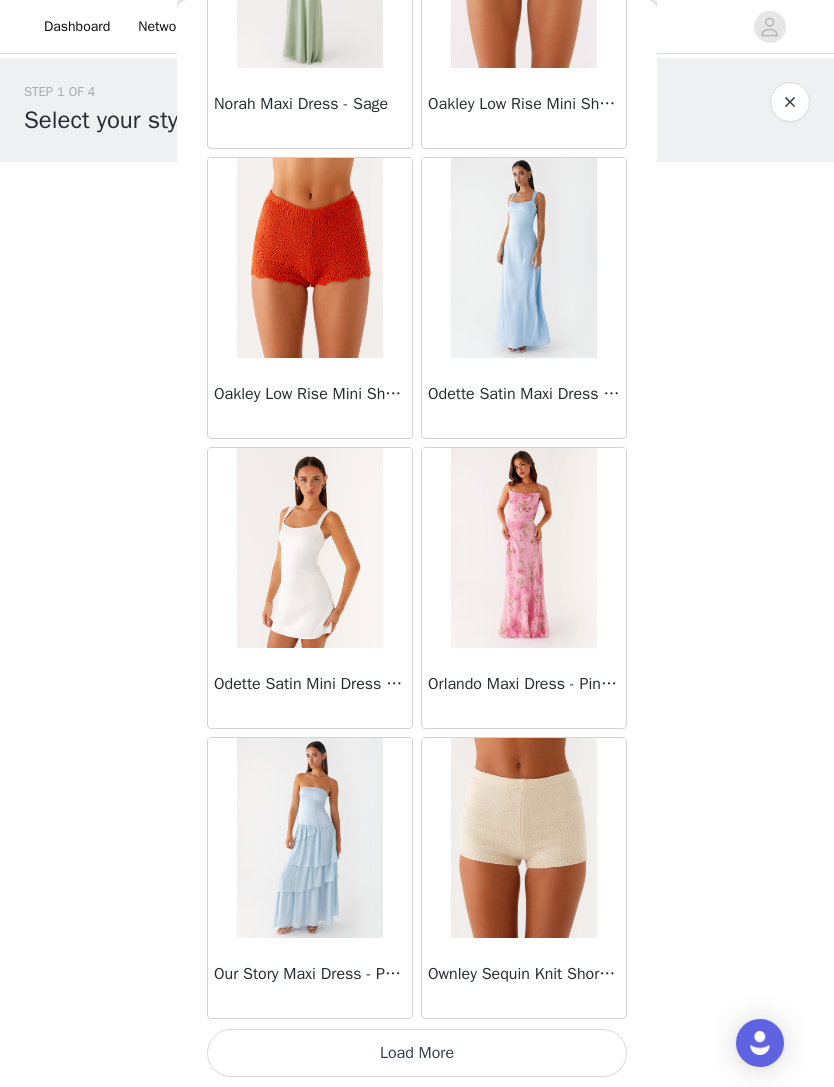 click on "Load More" at bounding box center [417, 1053] 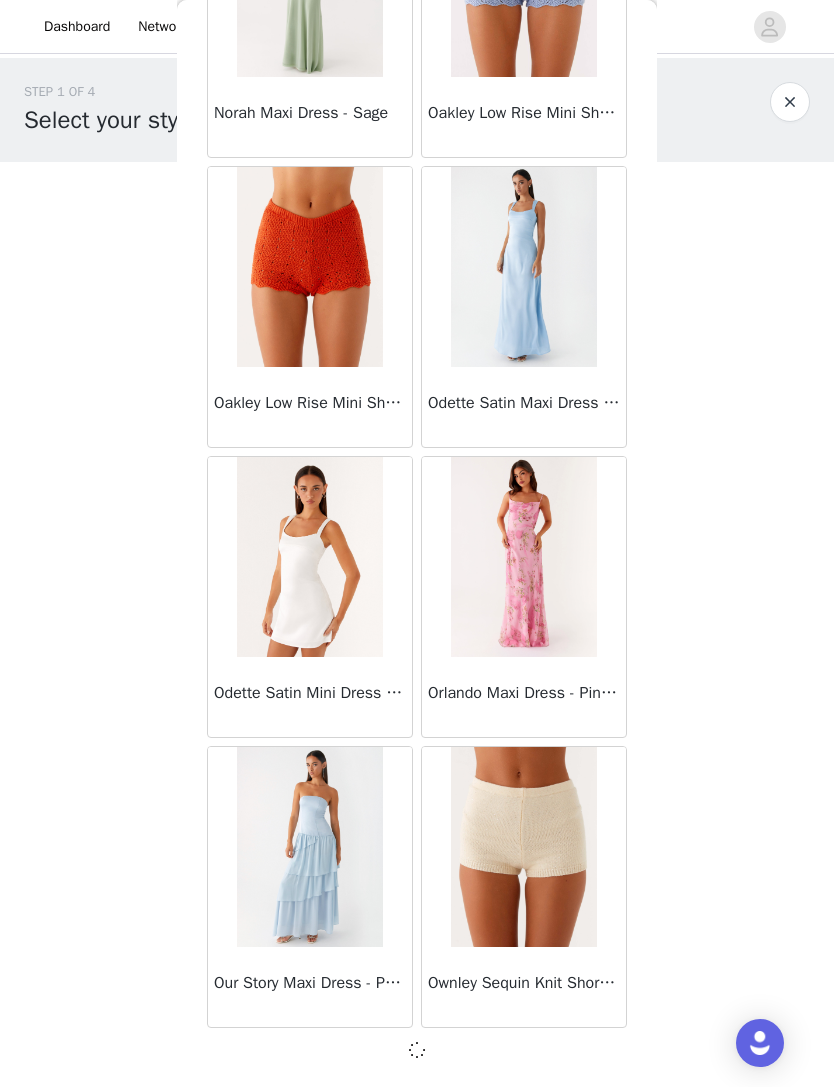 scroll, scrollTop: 45464, scrollLeft: 0, axis: vertical 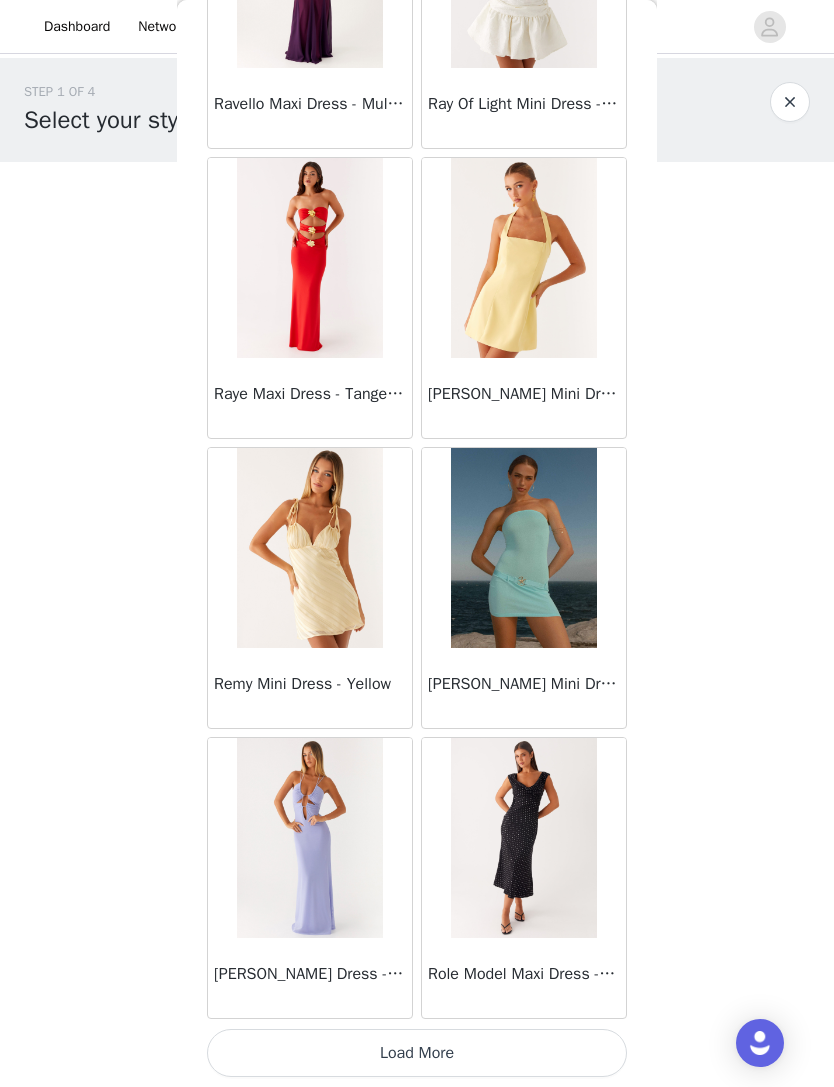 click on "Load More" at bounding box center (417, 1053) 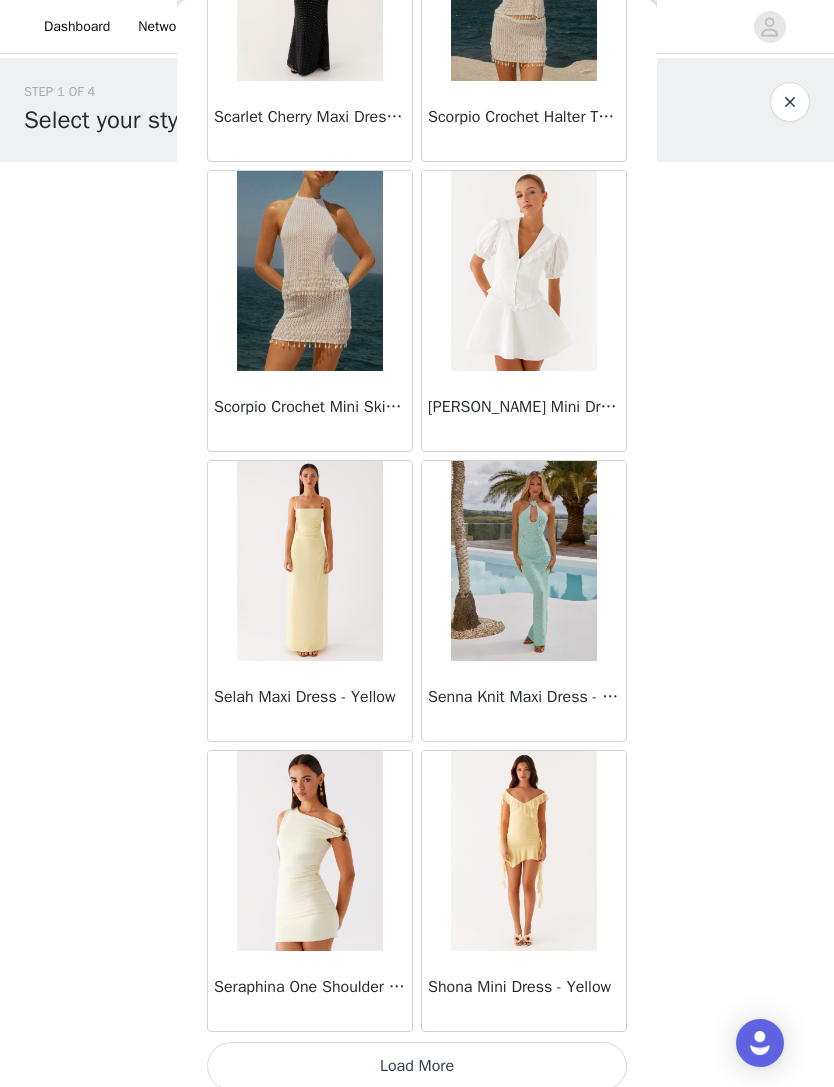scroll, scrollTop: 51273, scrollLeft: 0, axis: vertical 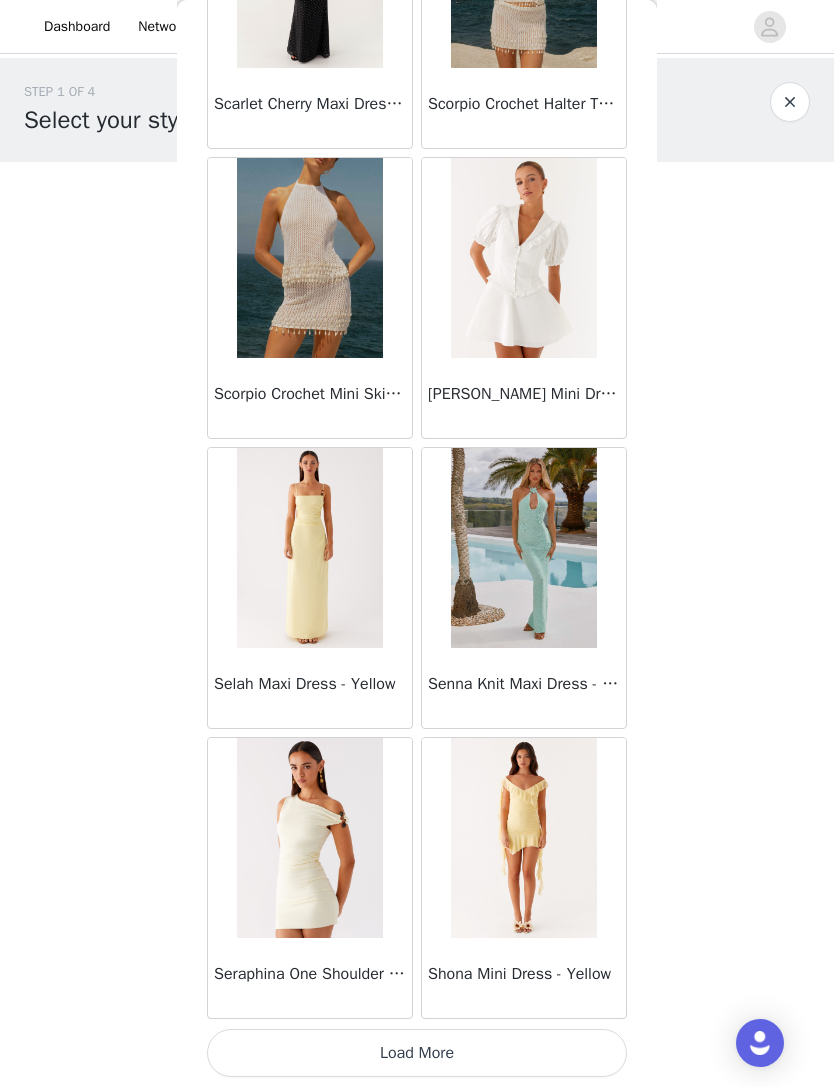 click on "Load More" at bounding box center (417, 1053) 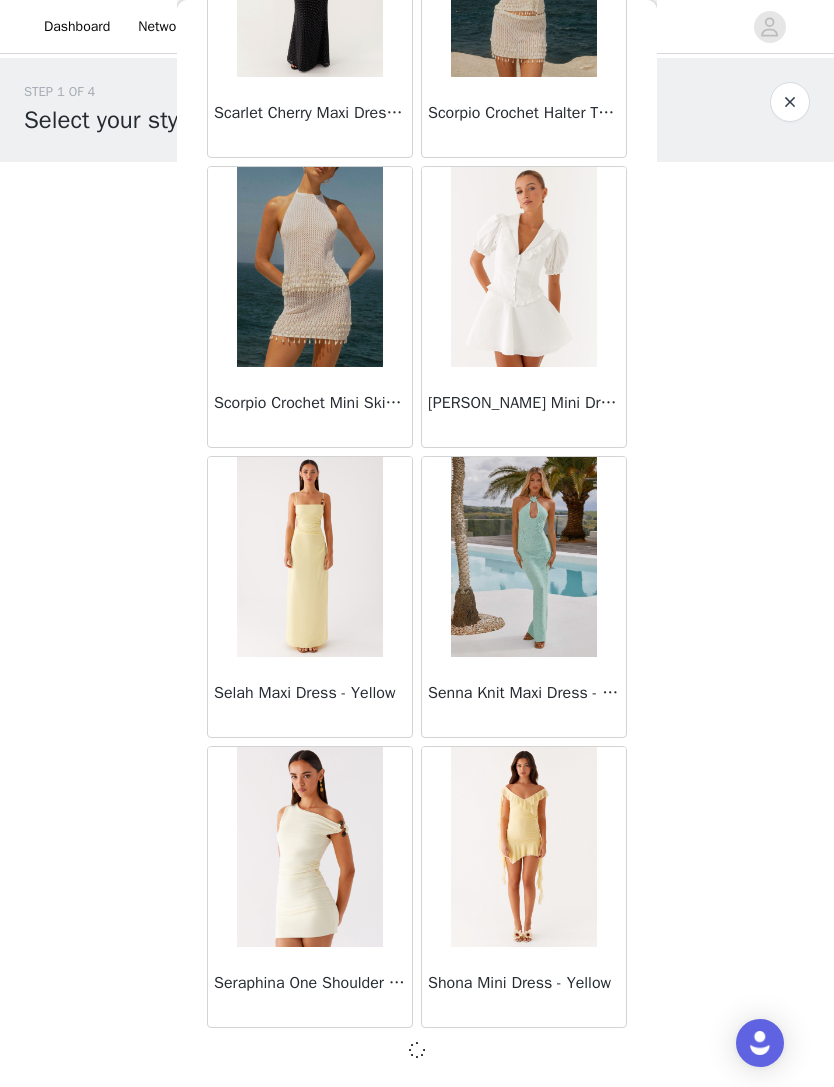 scroll, scrollTop: 51264, scrollLeft: 0, axis: vertical 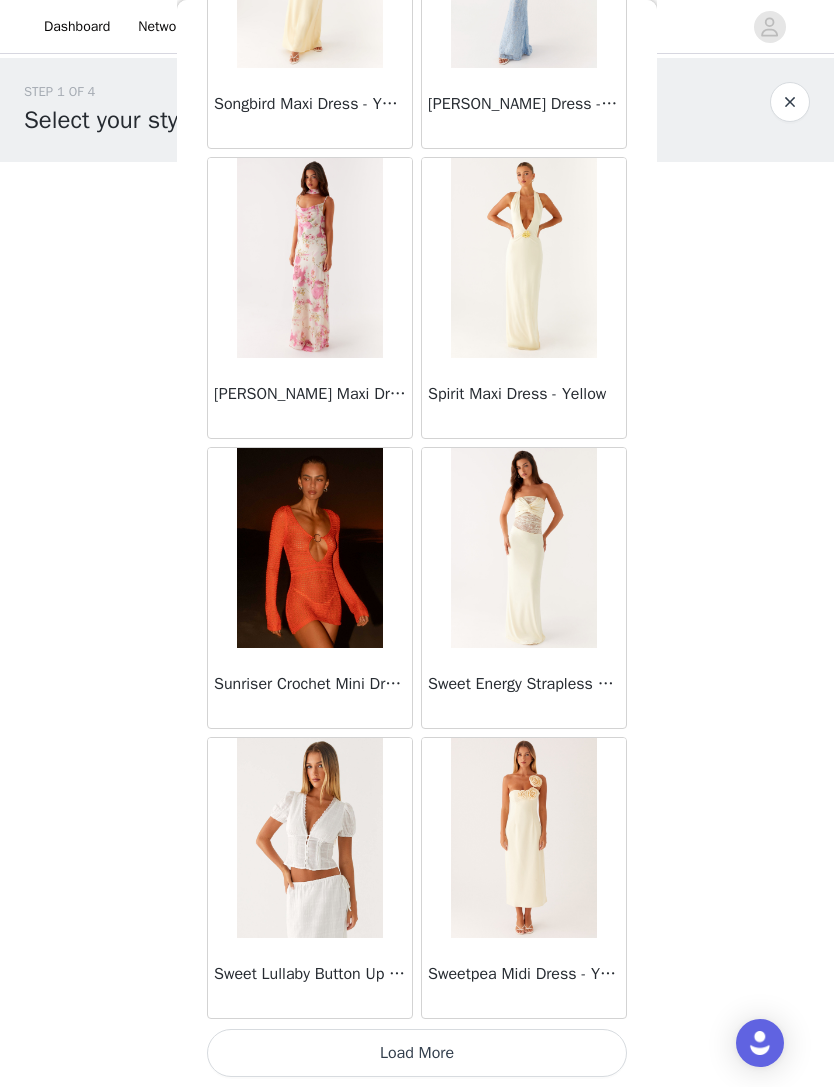 click on "Load More" at bounding box center (417, 1053) 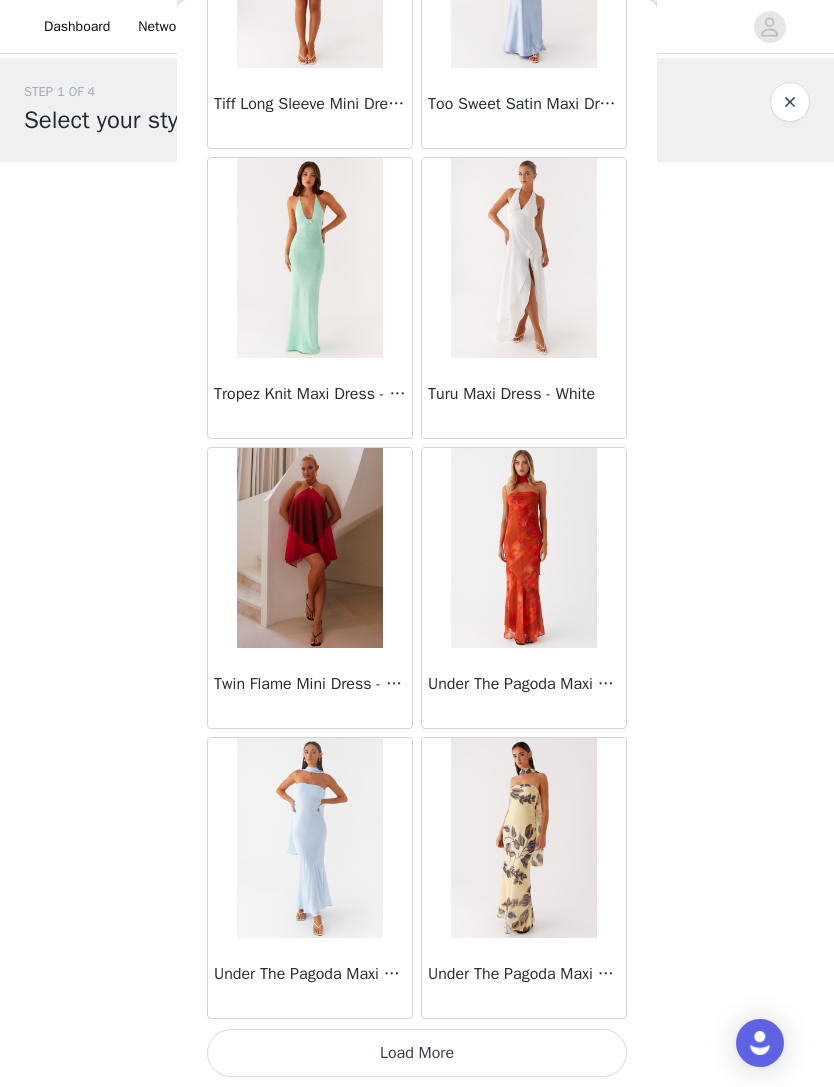 scroll, scrollTop: 57073, scrollLeft: 0, axis: vertical 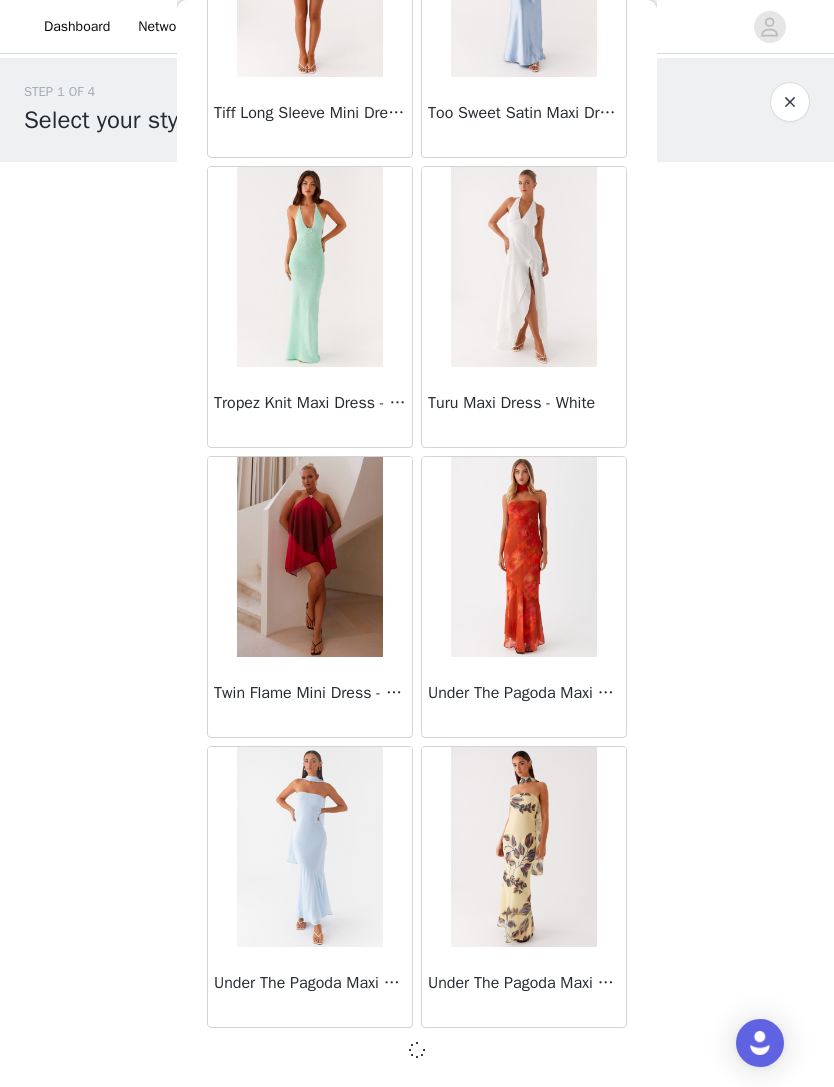 click at bounding box center [417, 1050] 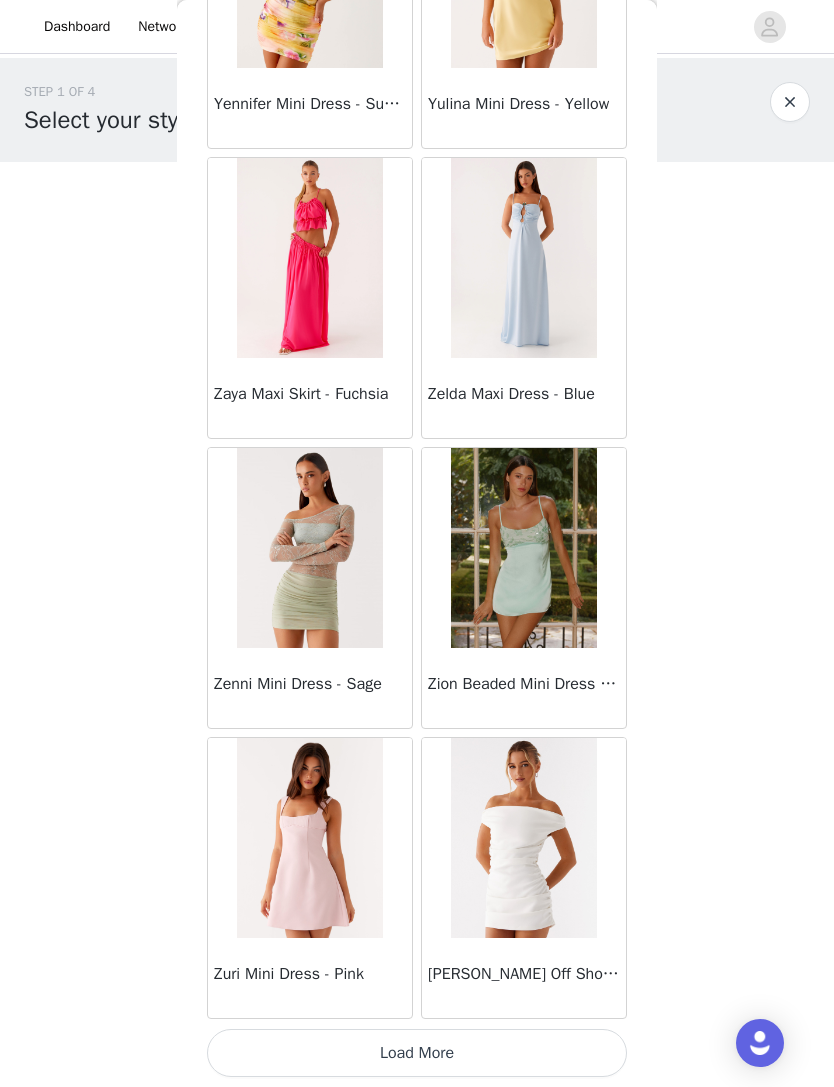click on "Load More" at bounding box center [417, 1053] 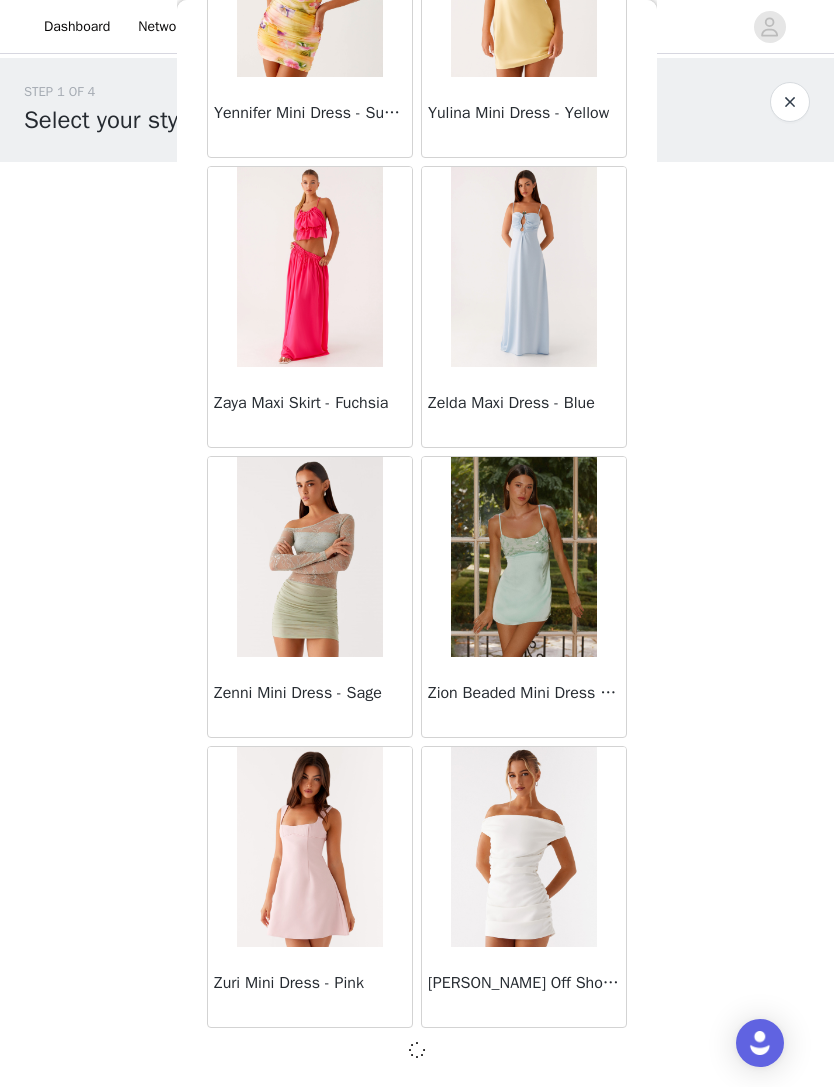 scroll, scrollTop: 59964, scrollLeft: 0, axis: vertical 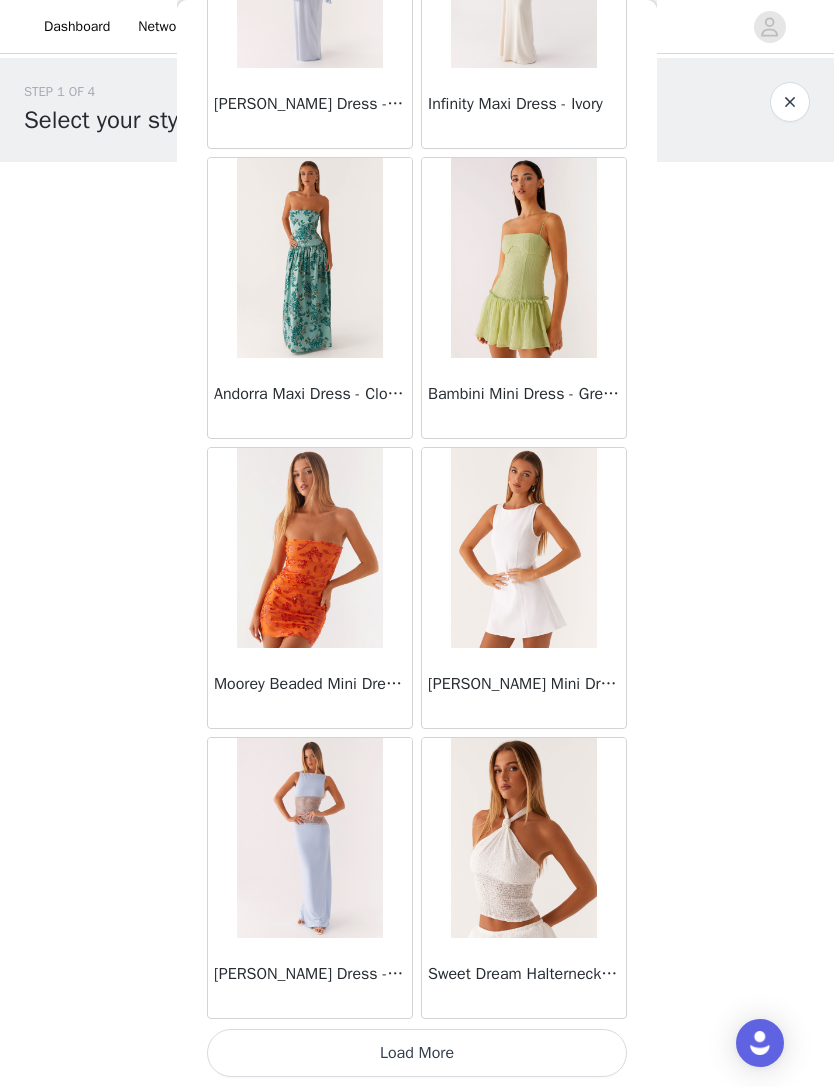 click on "Load More" at bounding box center [417, 1053] 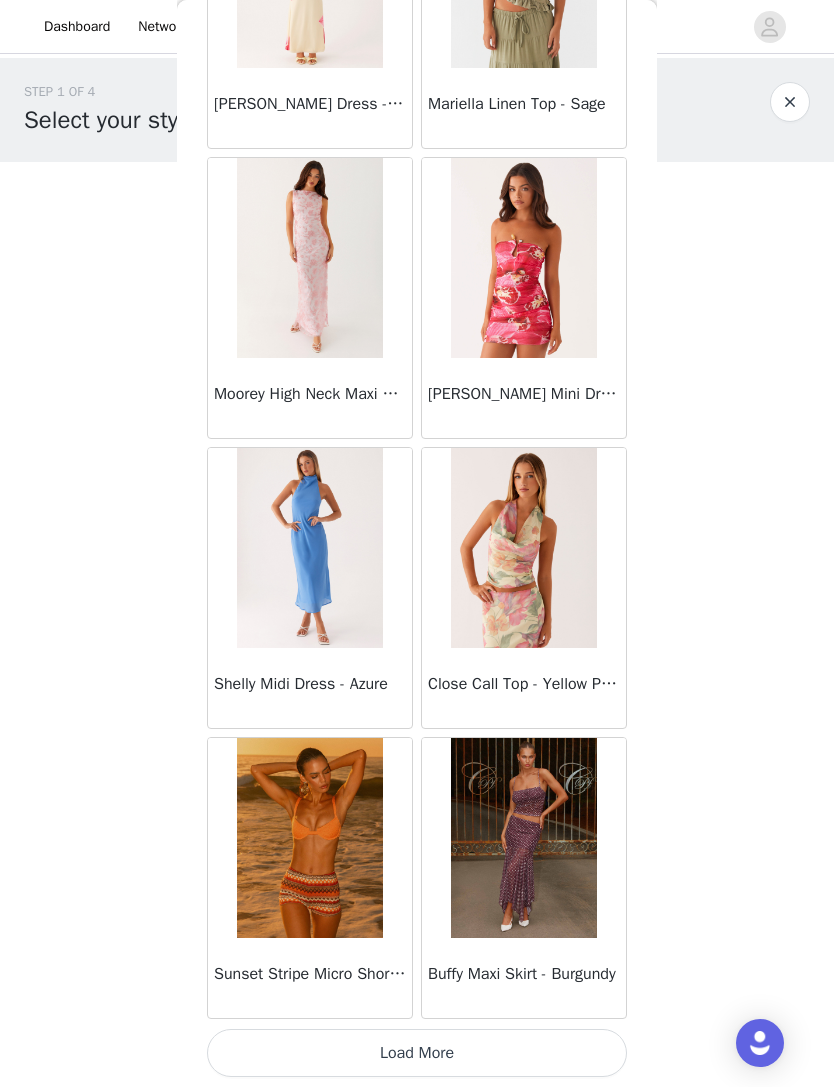 scroll, scrollTop: 65773, scrollLeft: 0, axis: vertical 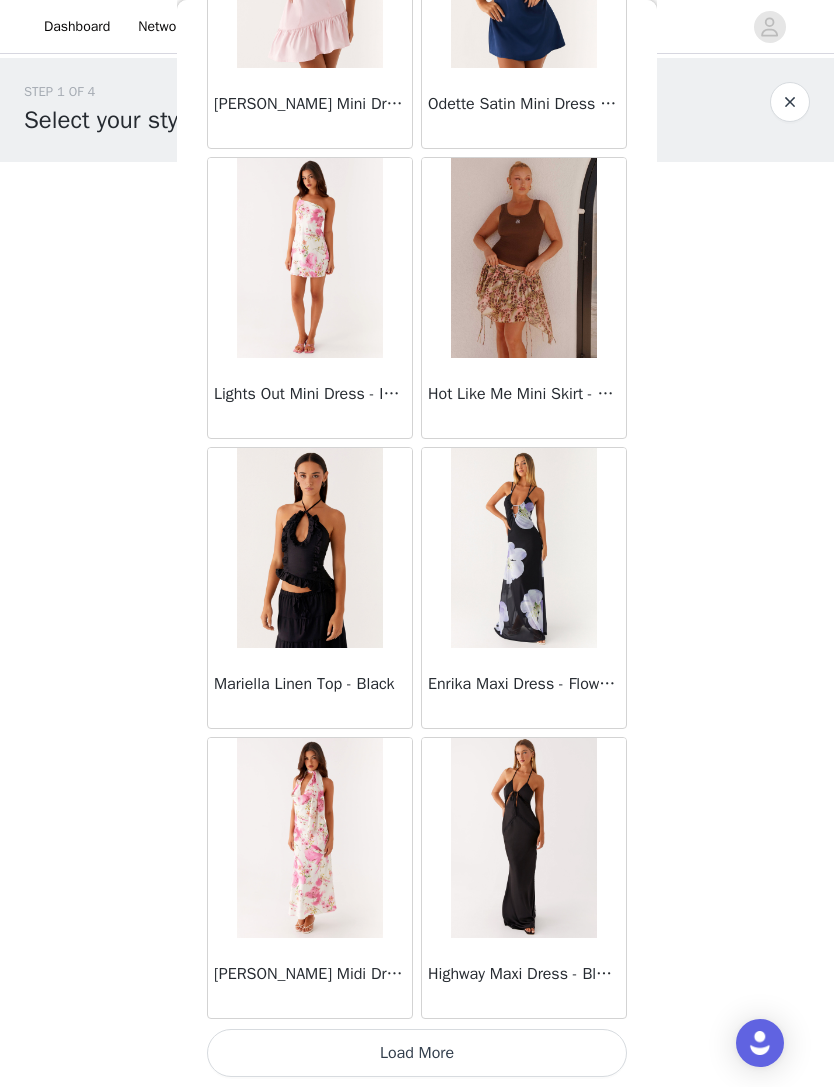click on "Load More" at bounding box center (417, 1053) 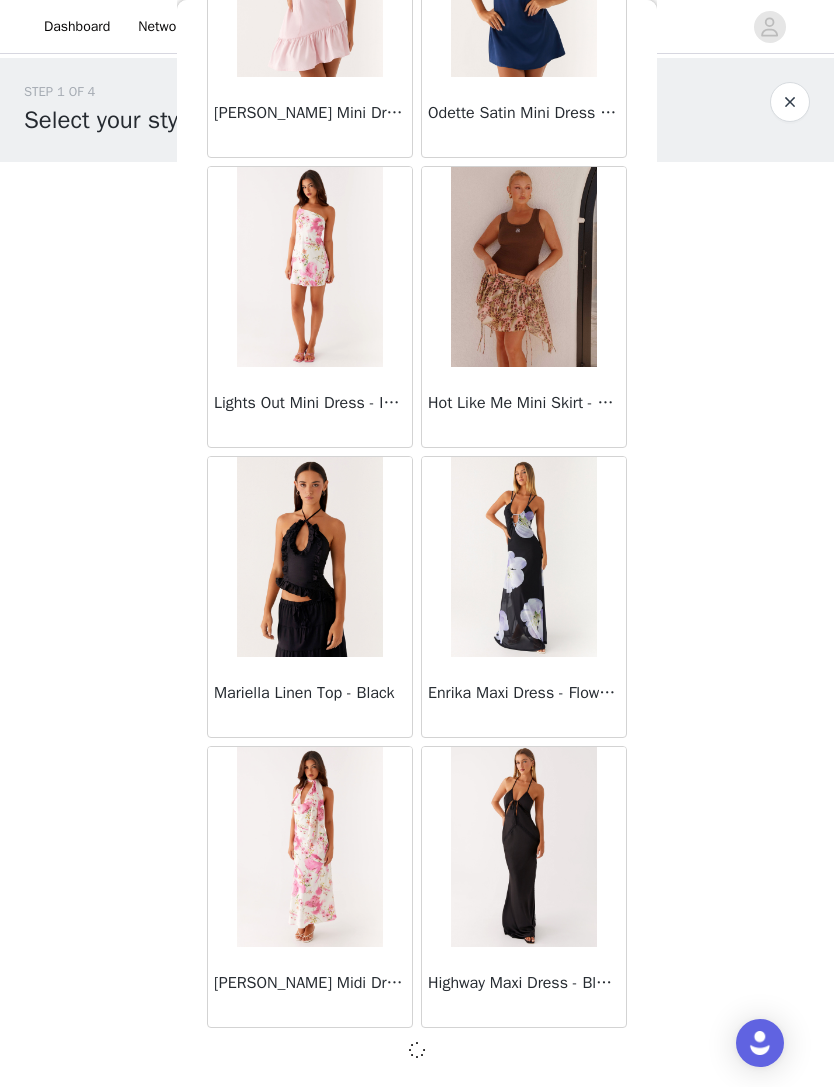 scroll, scrollTop: 68664, scrollLeft: 0, axis: vertical 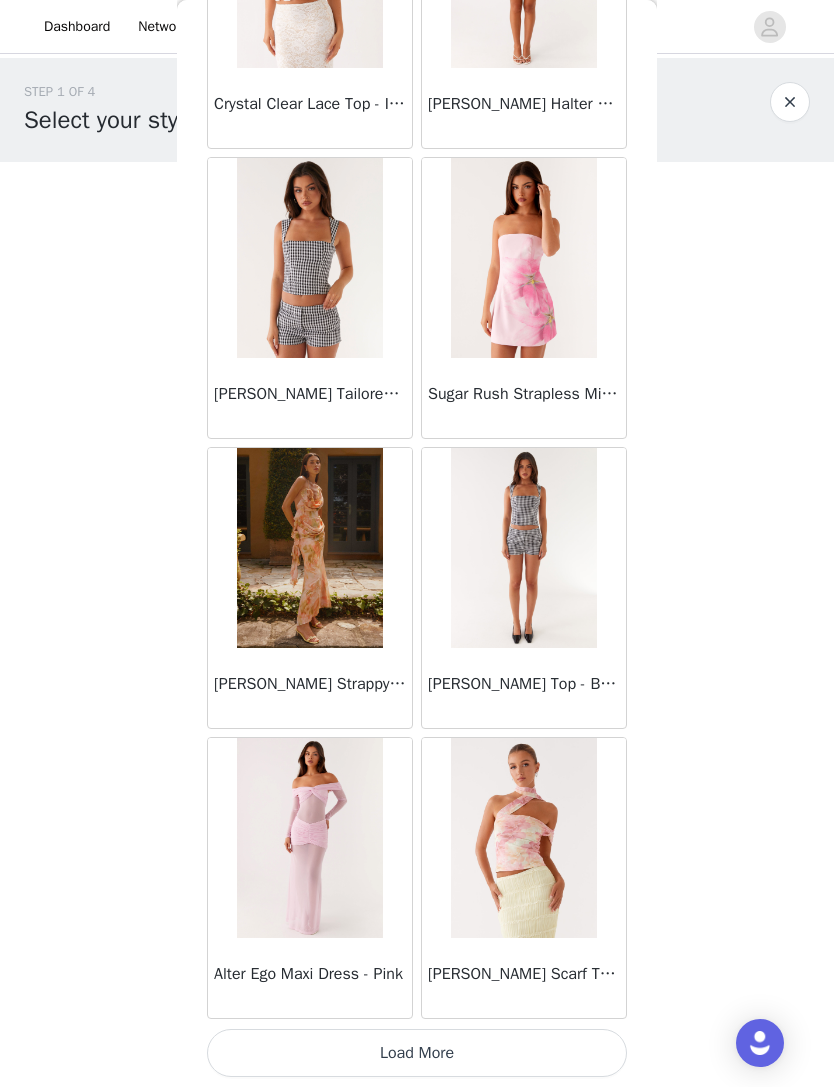click on "Load More" at bounding box center [417, 1053] 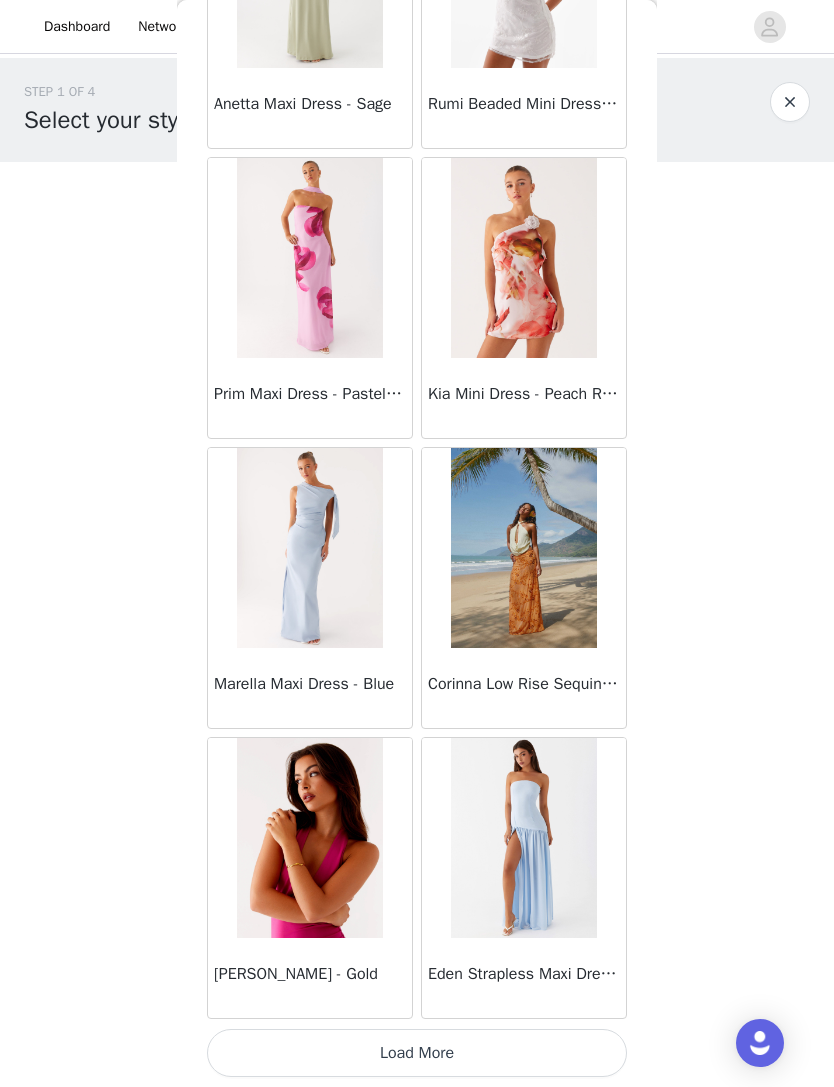 click on "Load More" at bounding box center (417, 1053) 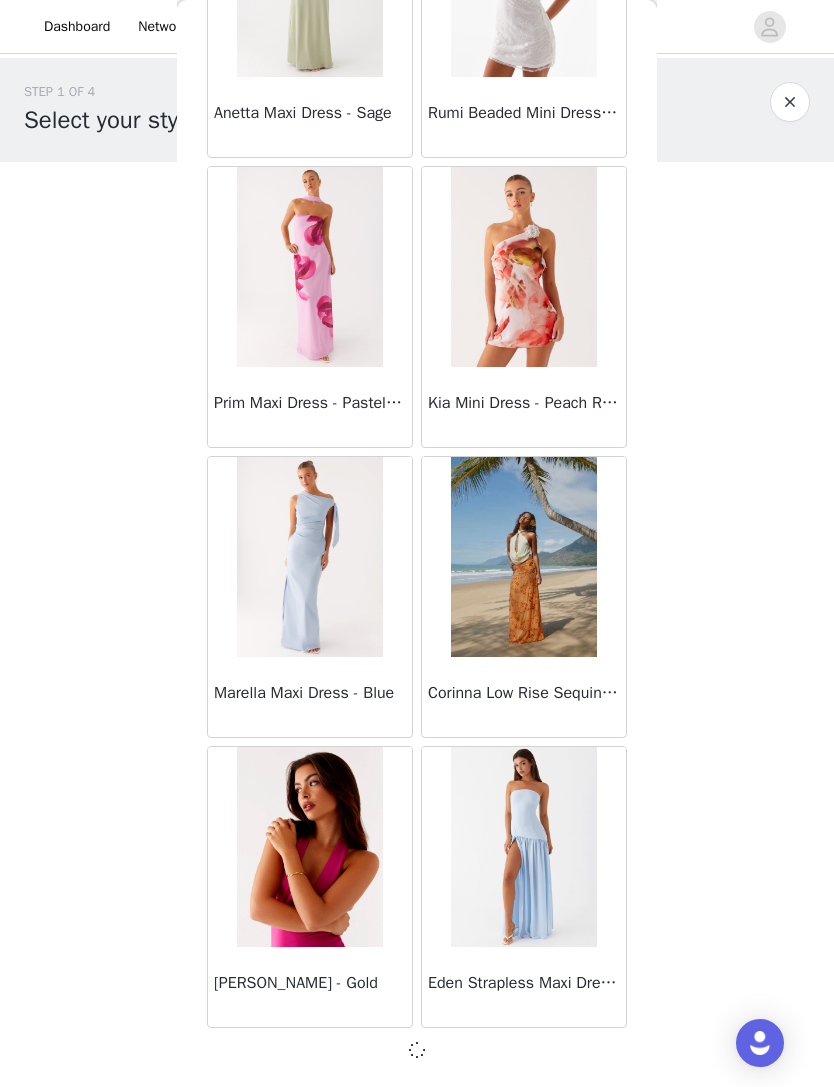 scroll, scrollTop: 74464, scrollLeft: 0, axis: vertical 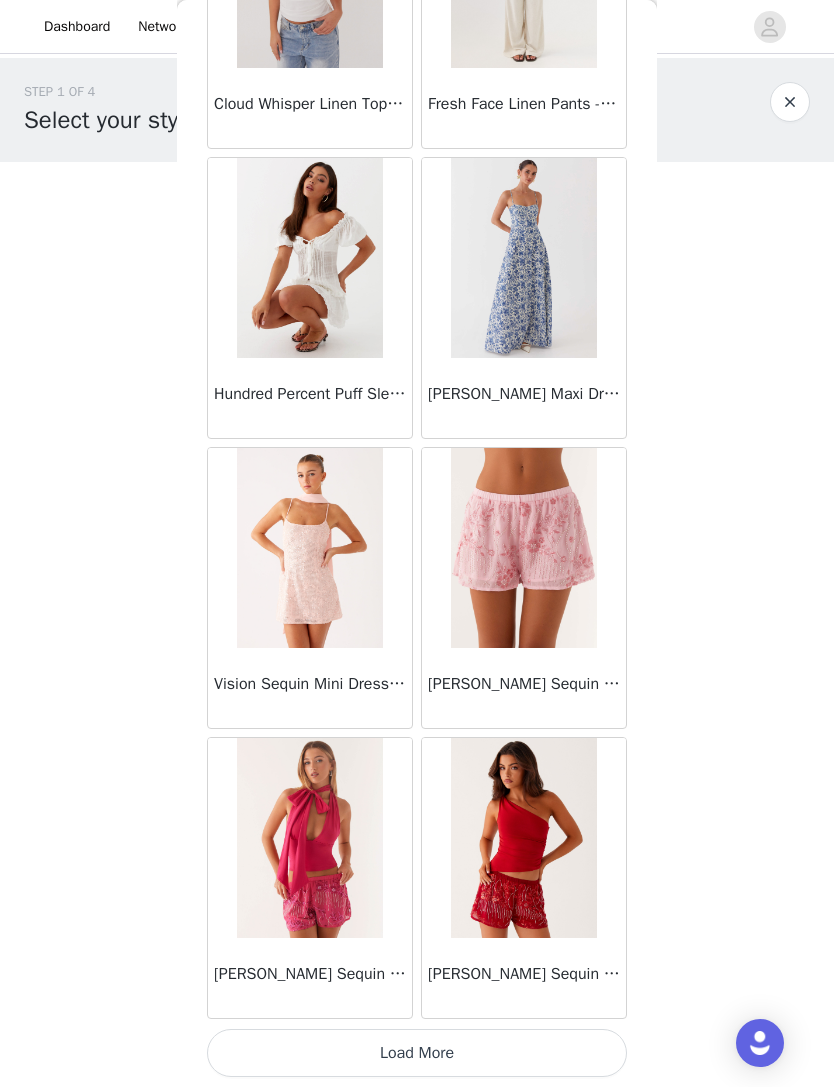 click on "Load More" at bounding box center (417, 1053) 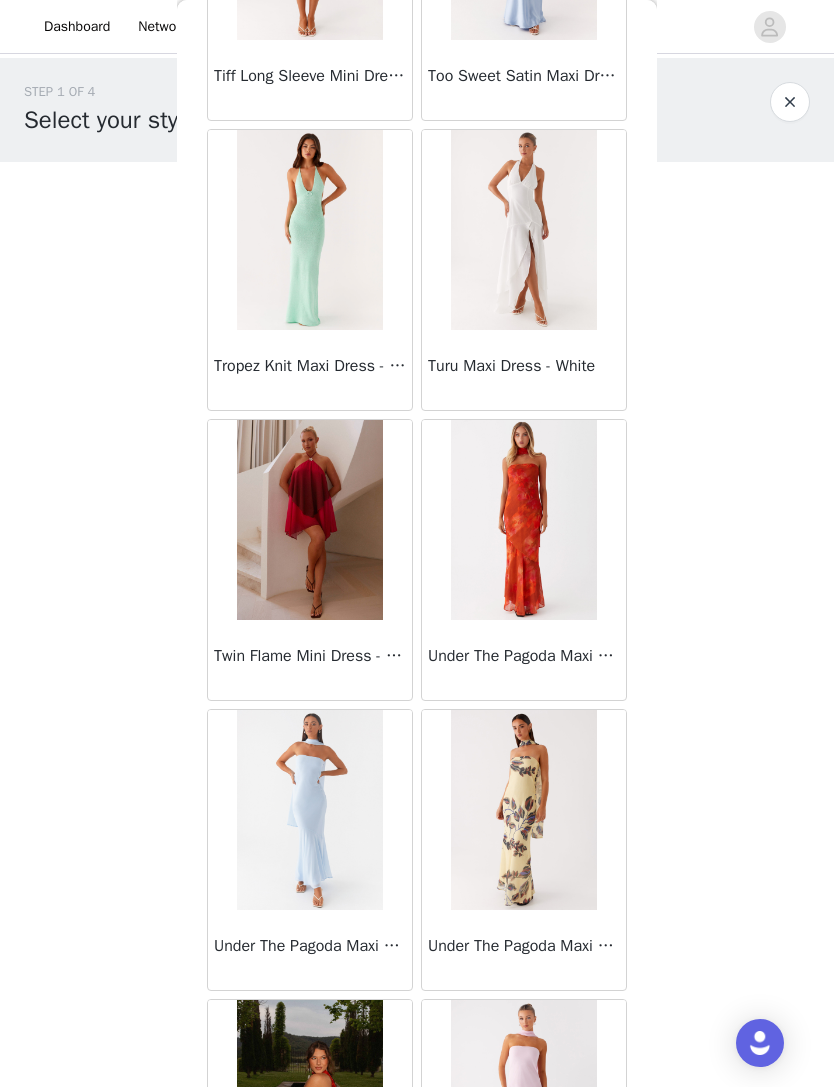 scroll, scrollTop: 57101, scrollLeft: 0, axis: vertical 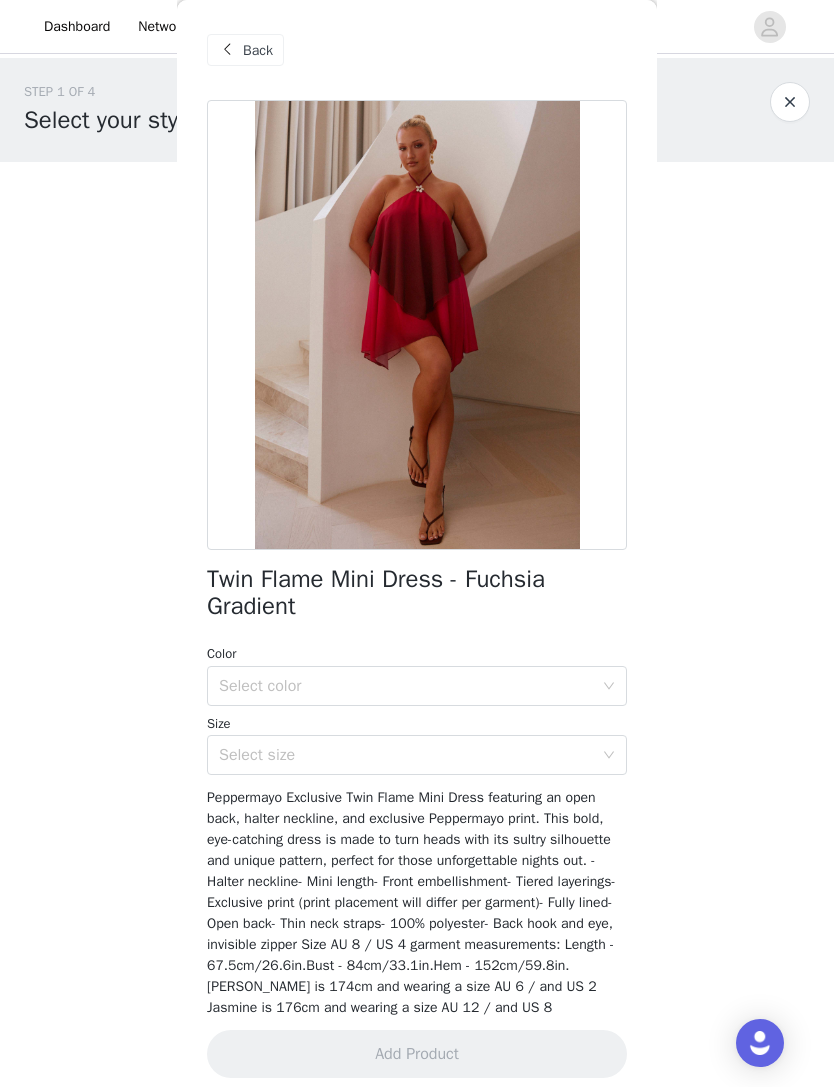 click on "Select color" at bounding box center [406, 686] 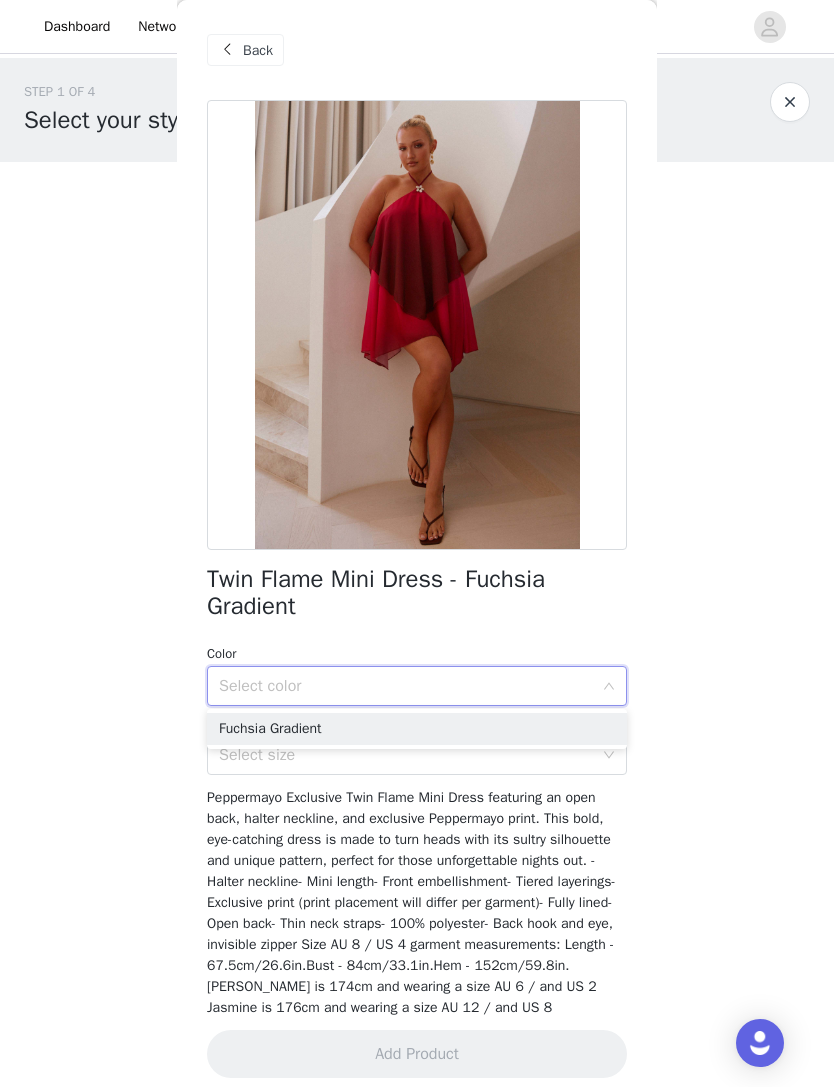 click on "Fuchsia Gradient" at bounding box center (417, 729) 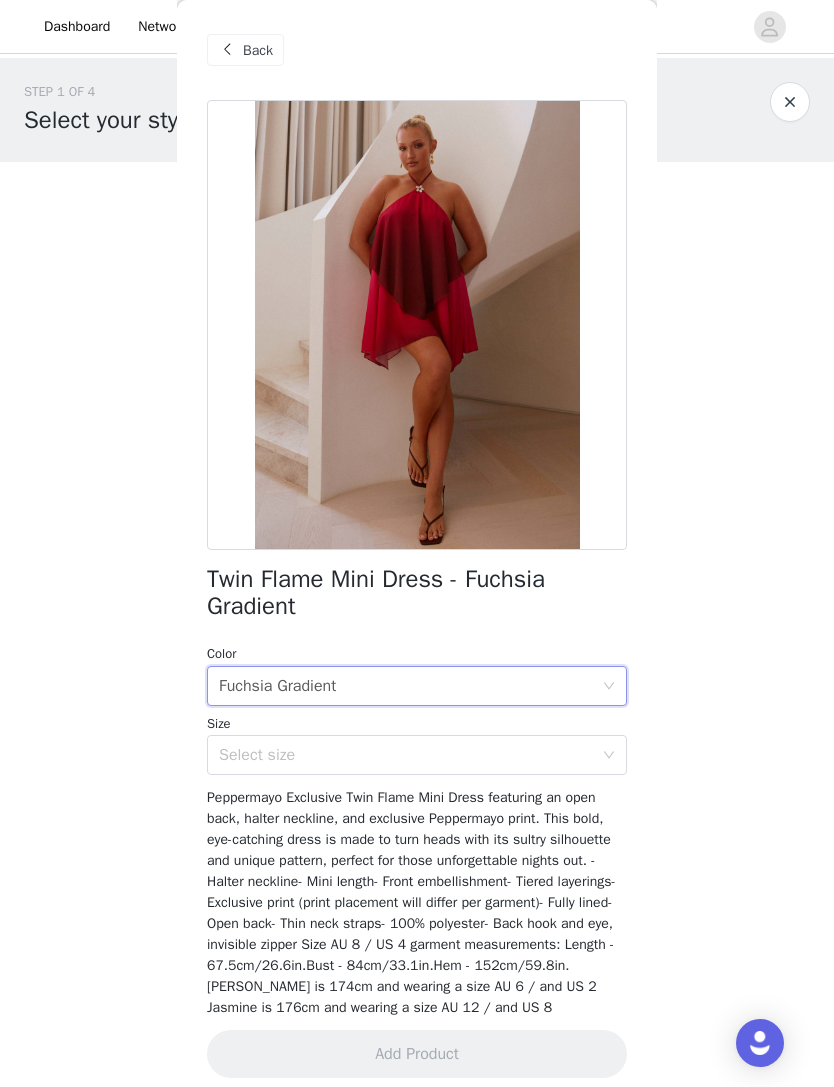 click on "Select size" at bounding box center (406, 755) 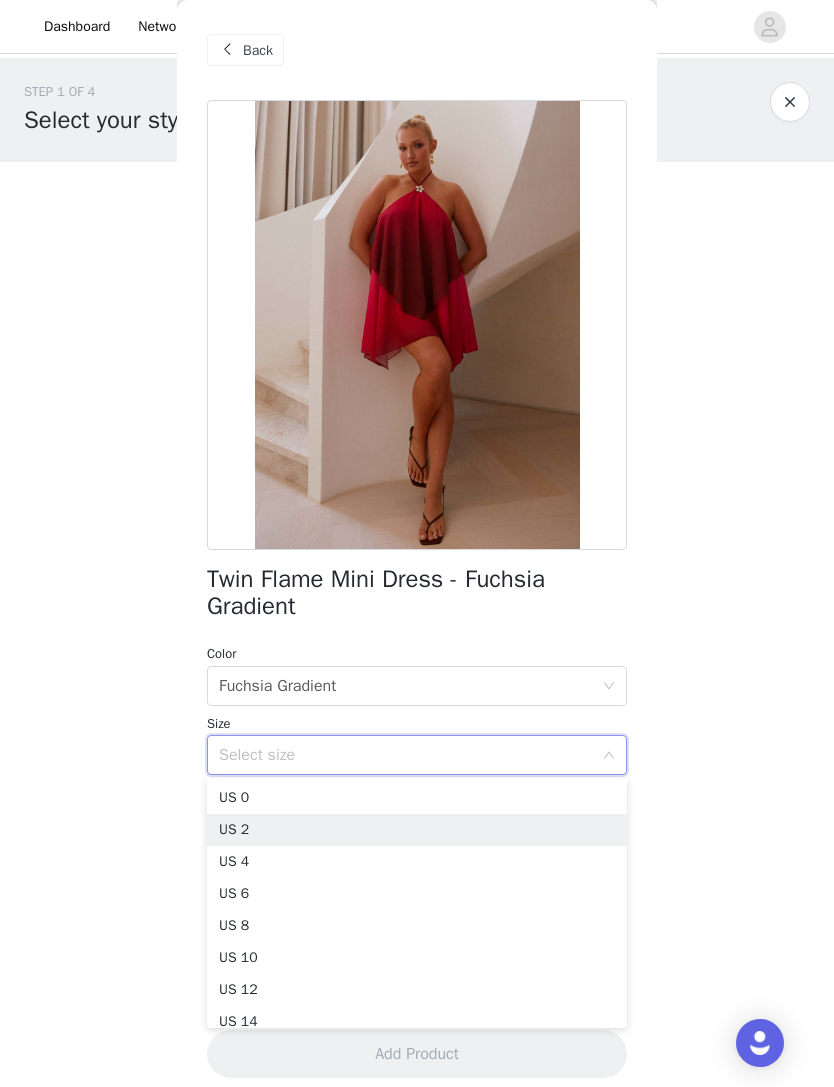 click on "US 2" at bounding box center (417, 830) 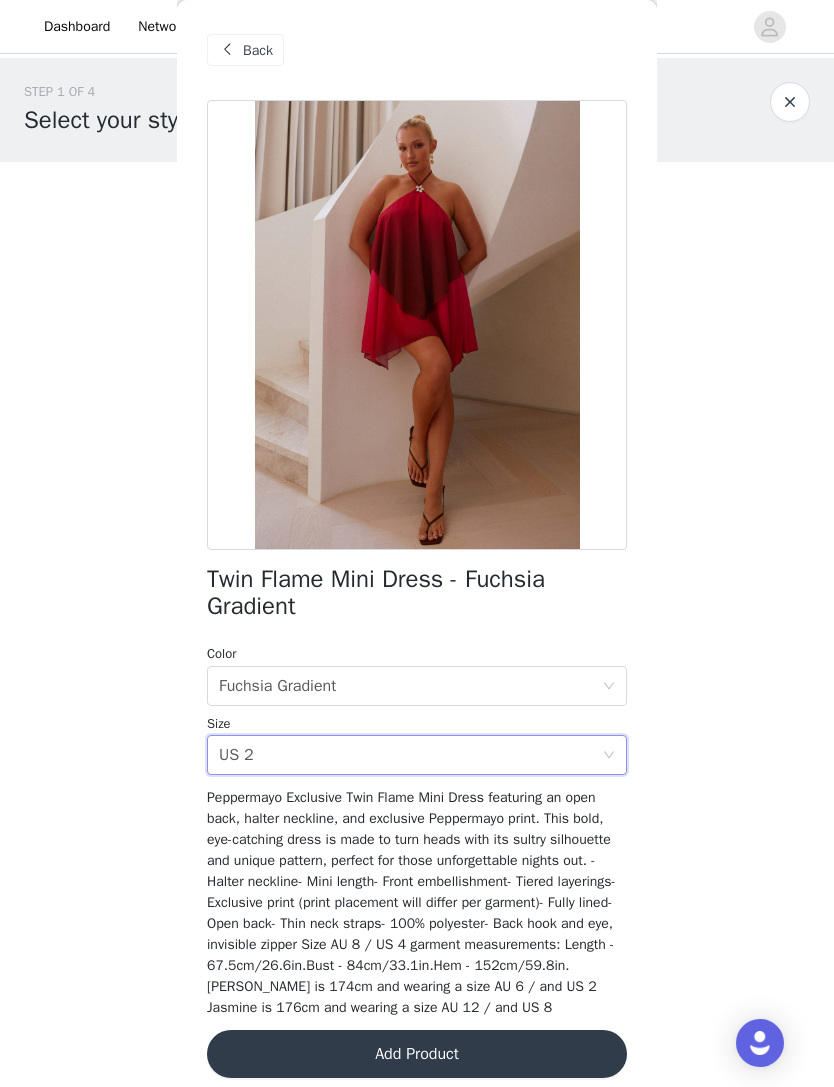 click on "Add Product" at bounding box center (417, 1054) 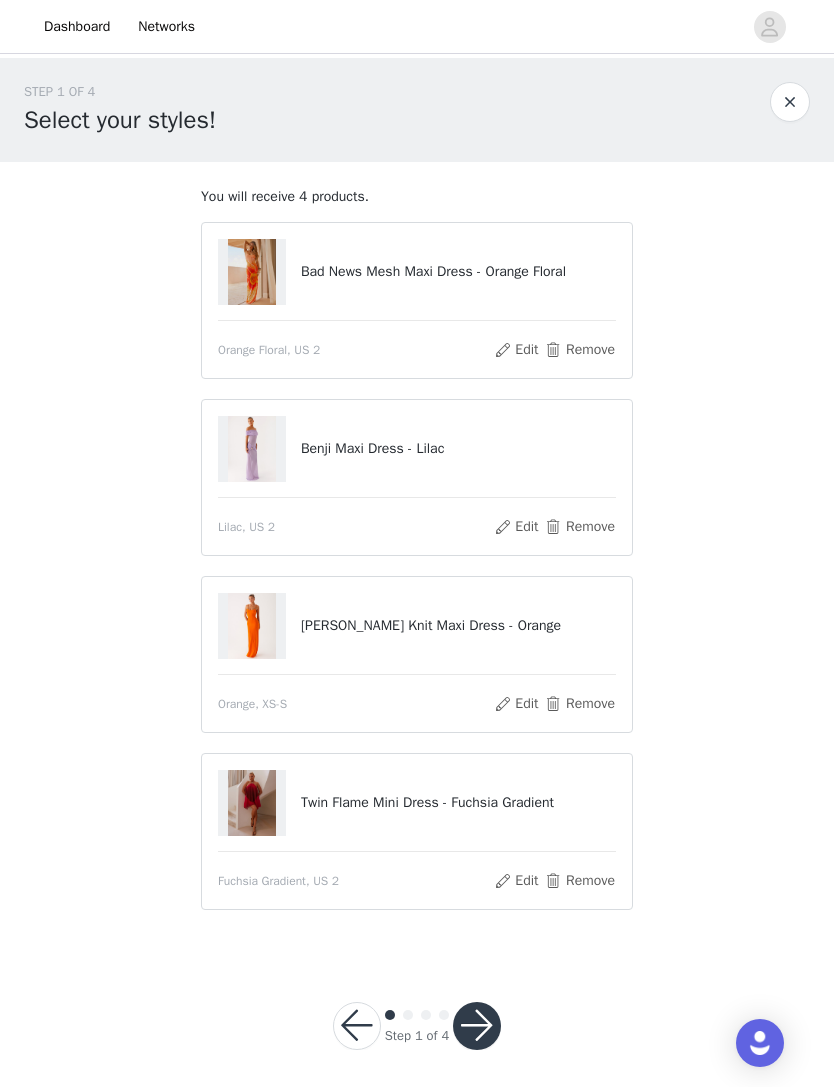 click at bounding box center (252, 449) 